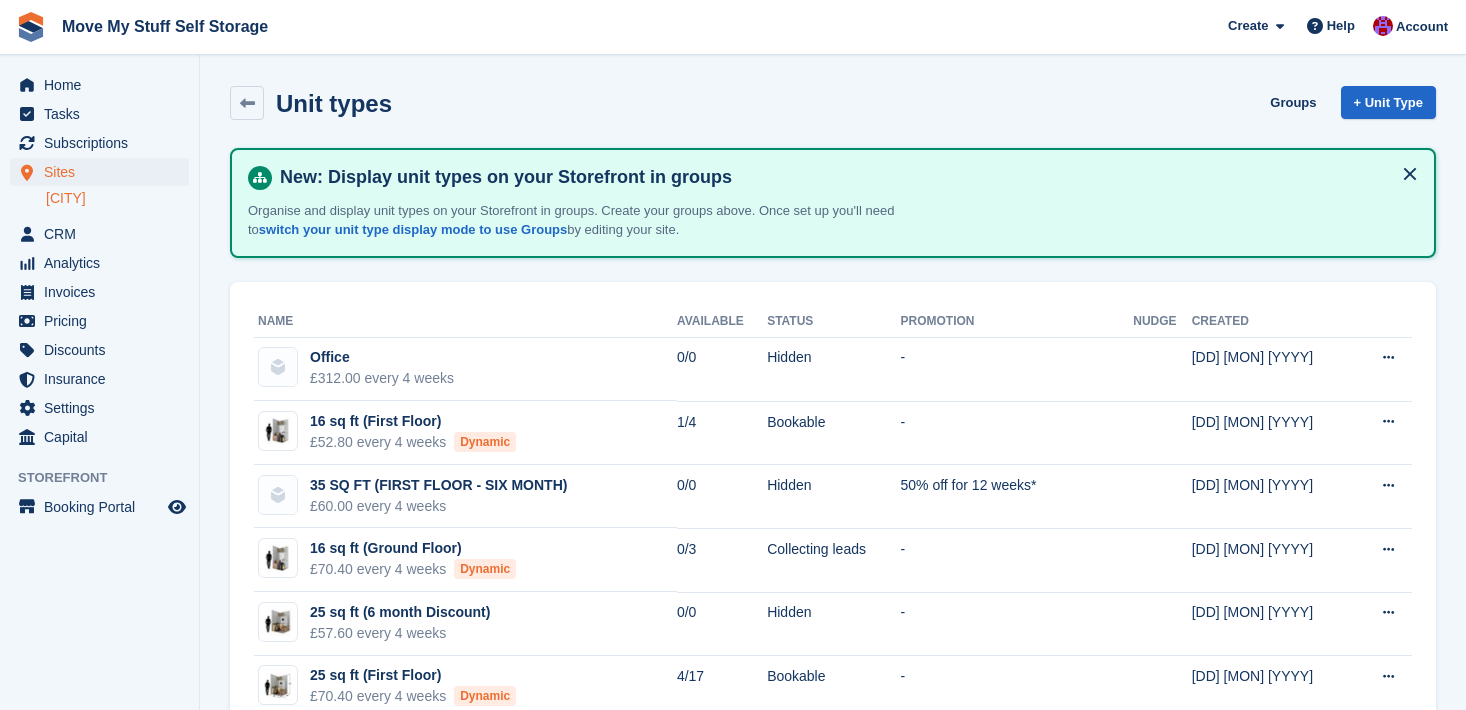 scroll, scrollTop: 453, scrollLeft: 0, axis: vertical 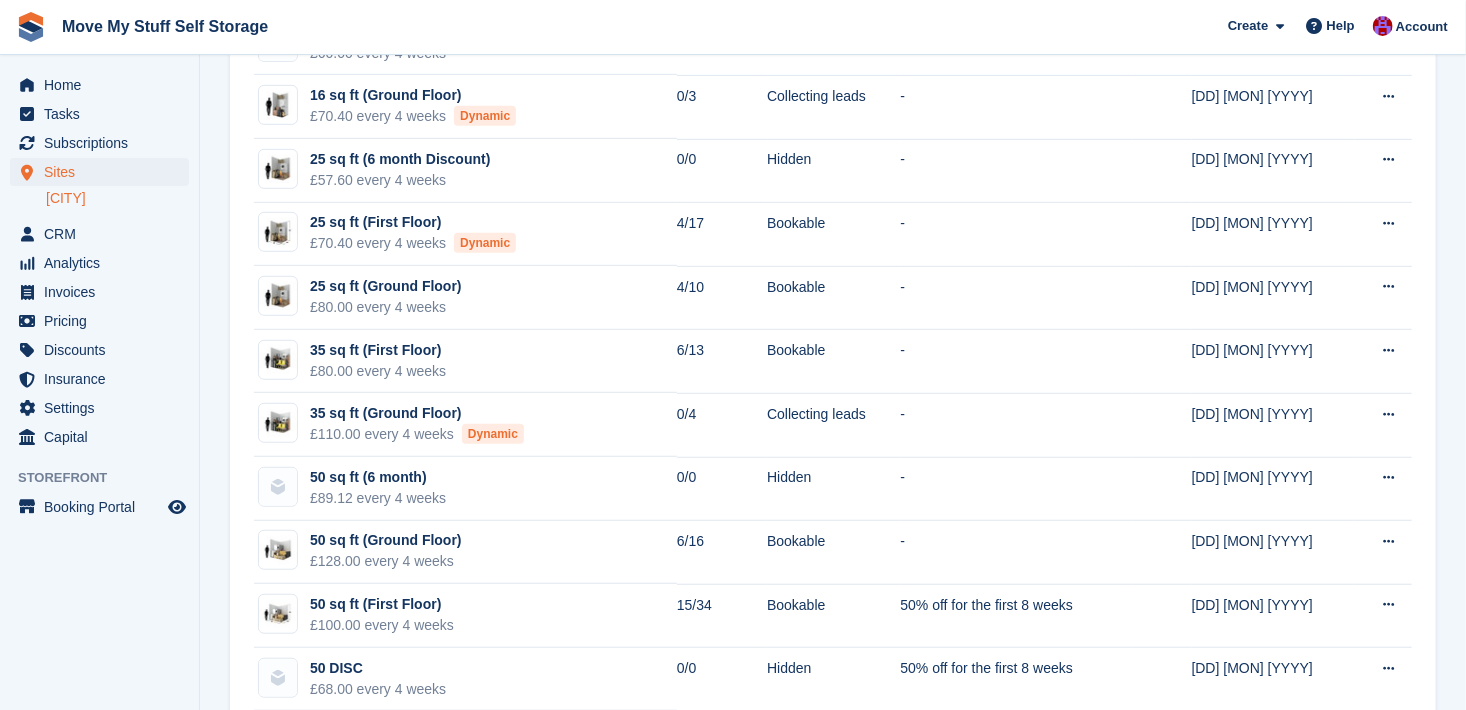 drag, startPoint x: 0, startPoint y: 0, endPoint x: 77, endPoint y: 198, distance: 212.44528 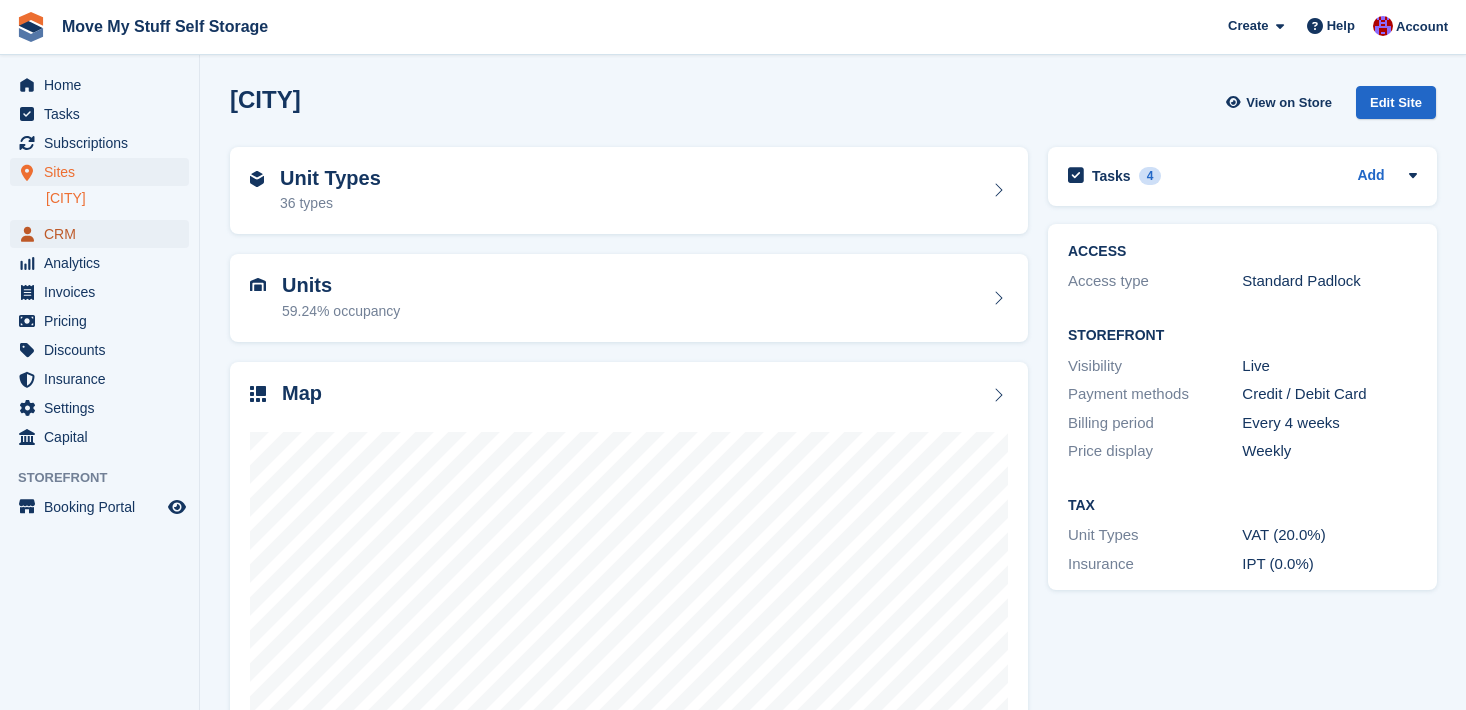click on "CRM" at bounding box center [104, 234] 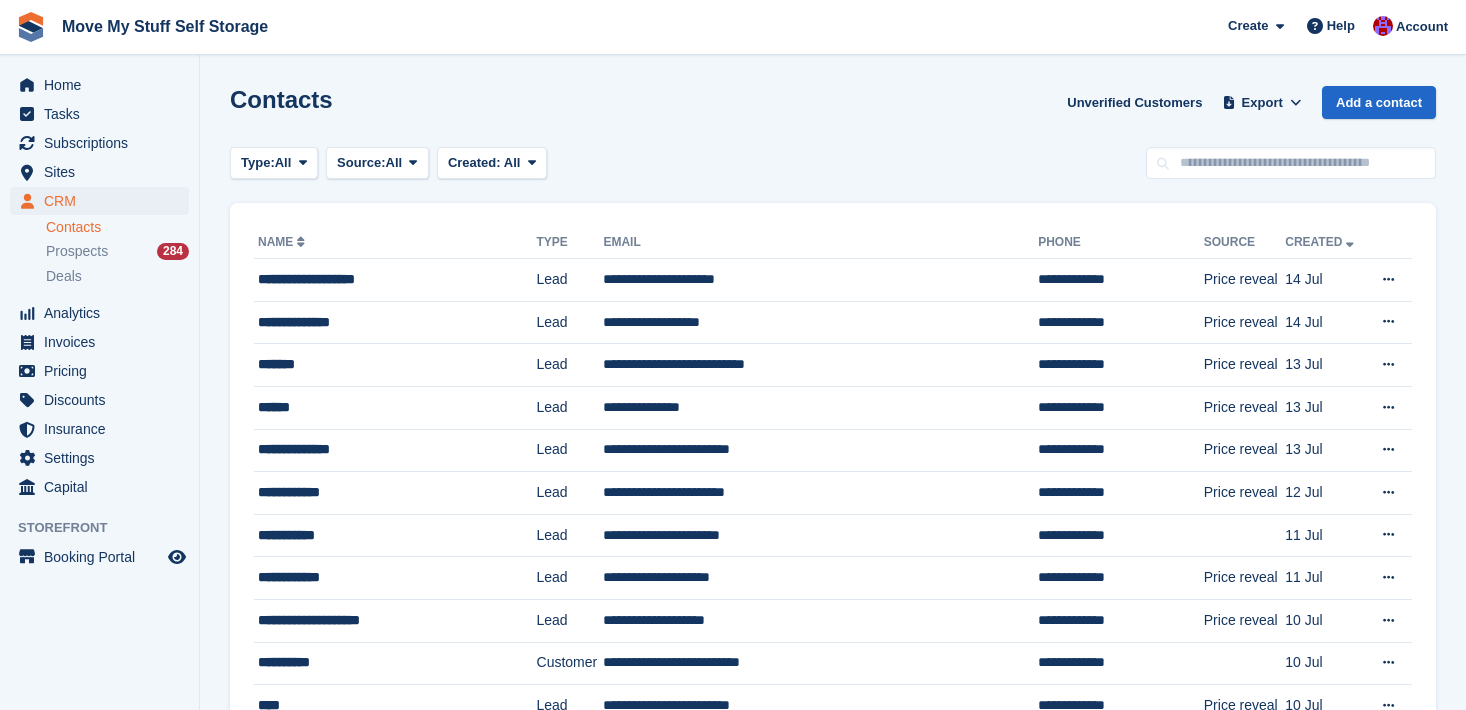 scroll, scrollTop: 0, scrollLeft: 0, axis: both 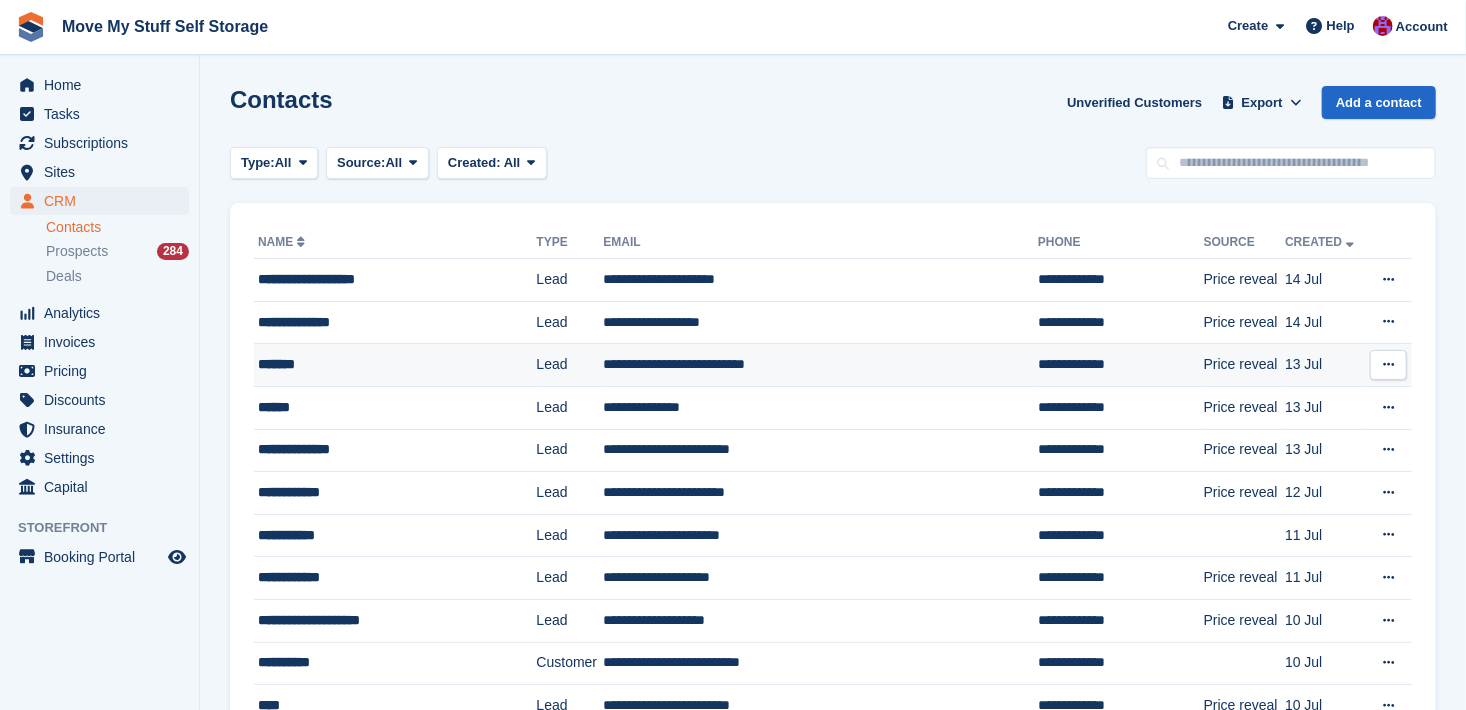 click on "*******" at bounding box center (384, 364) 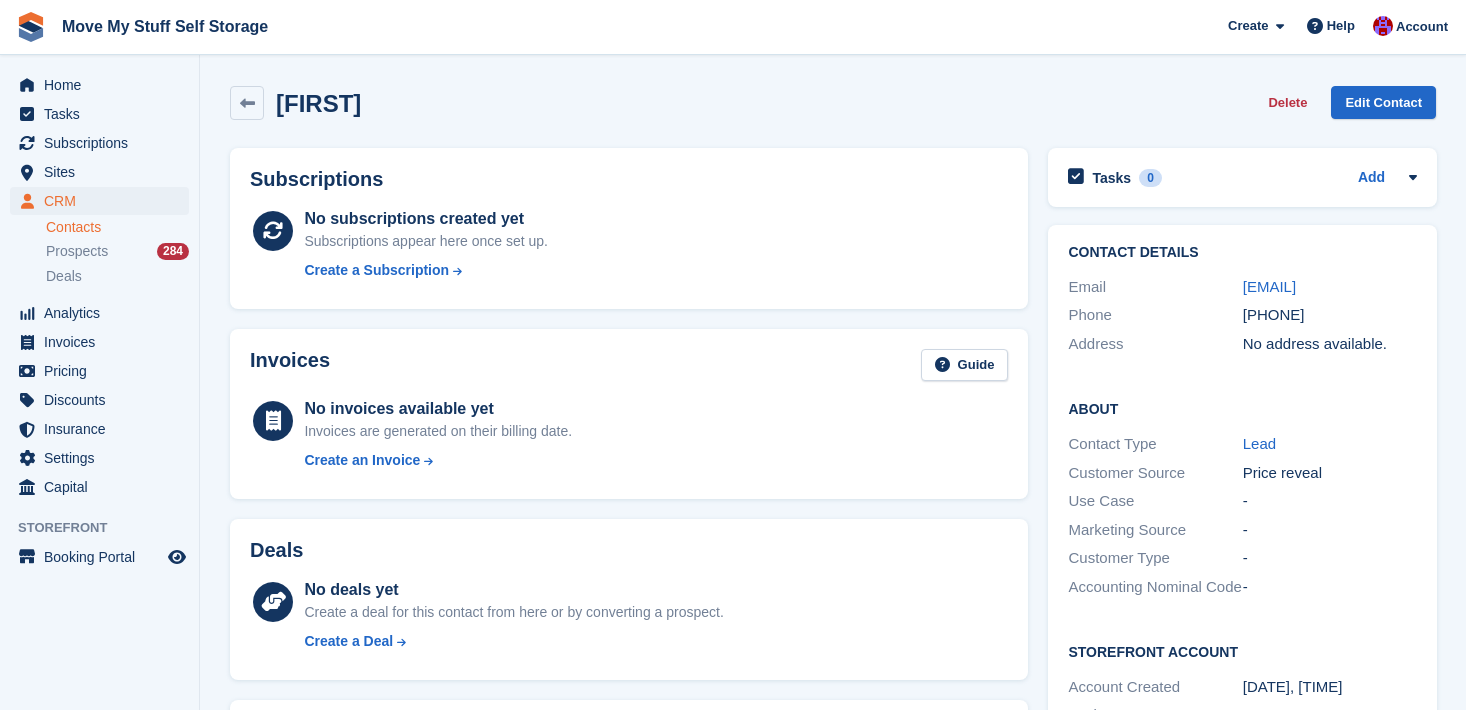 scroll, scrollTop: 0, scrollLeft: 0, axis: both 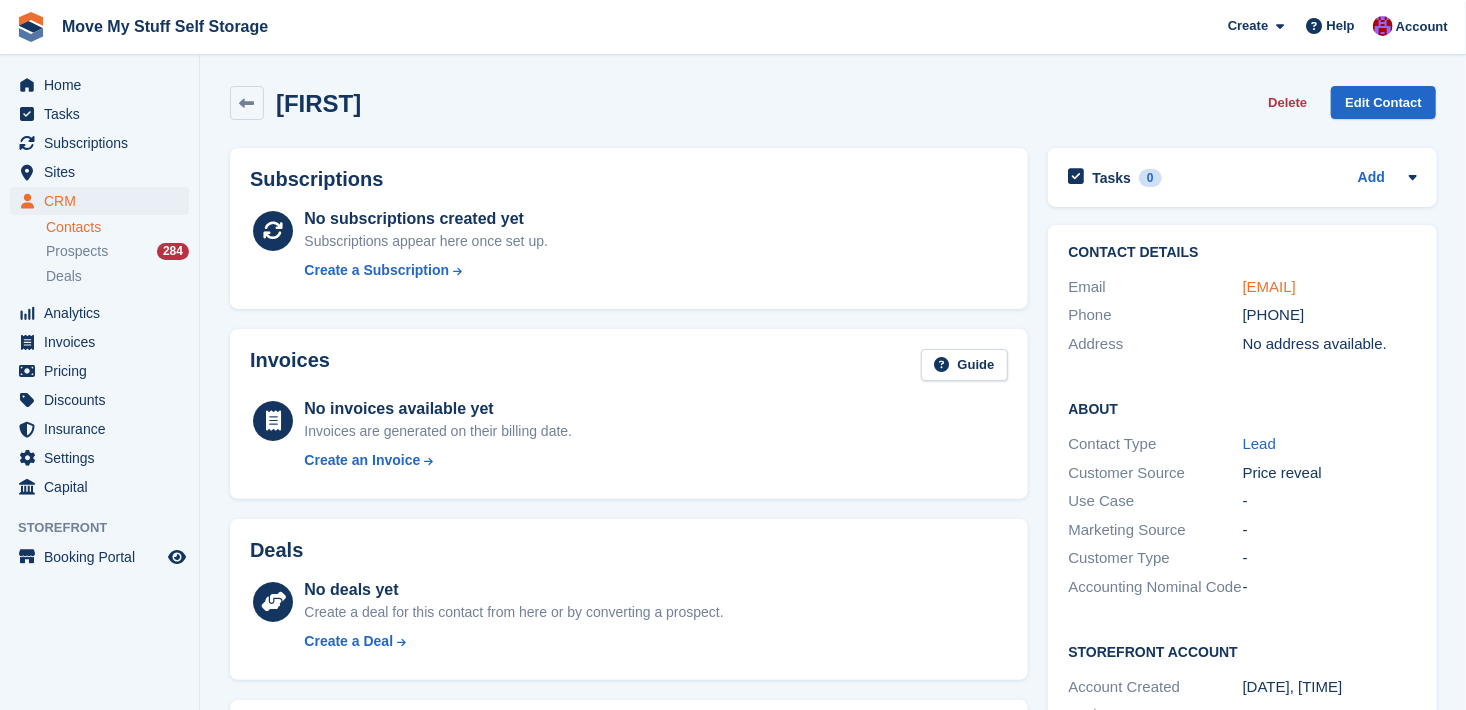 click on "stephenjohnson3456@gmail.com" at bounding box center [1269, 286] 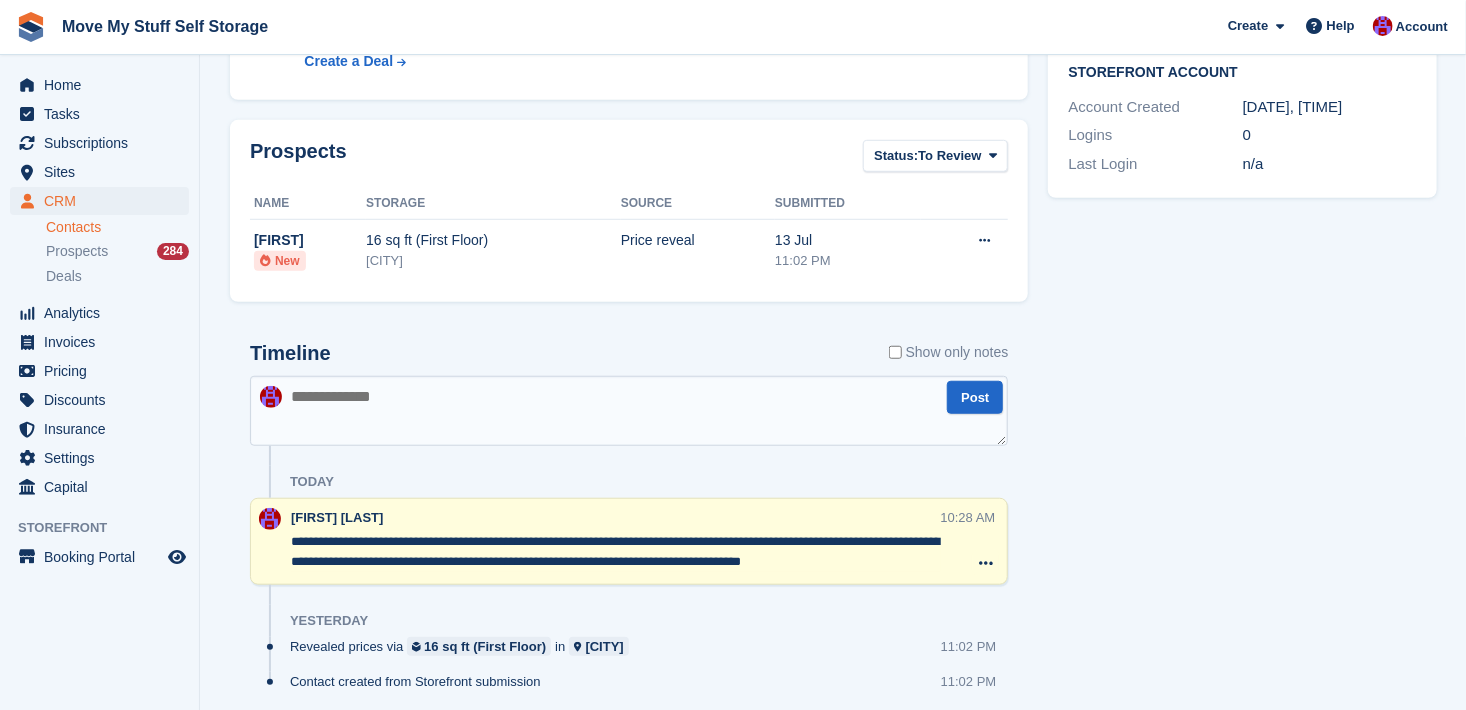 scroll, scrollTop: 584, scrollLeft: 0, axis: vertical 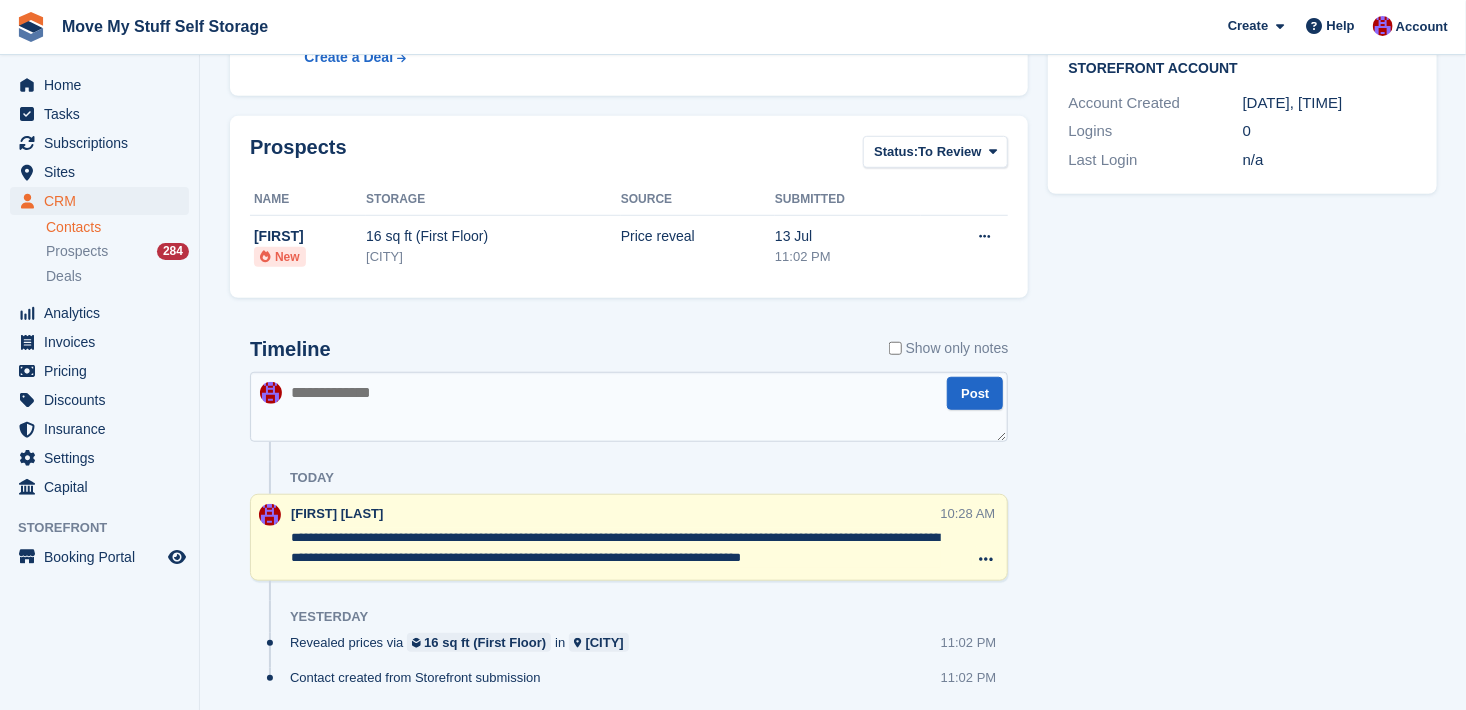 click at bounding box center [629, 407] 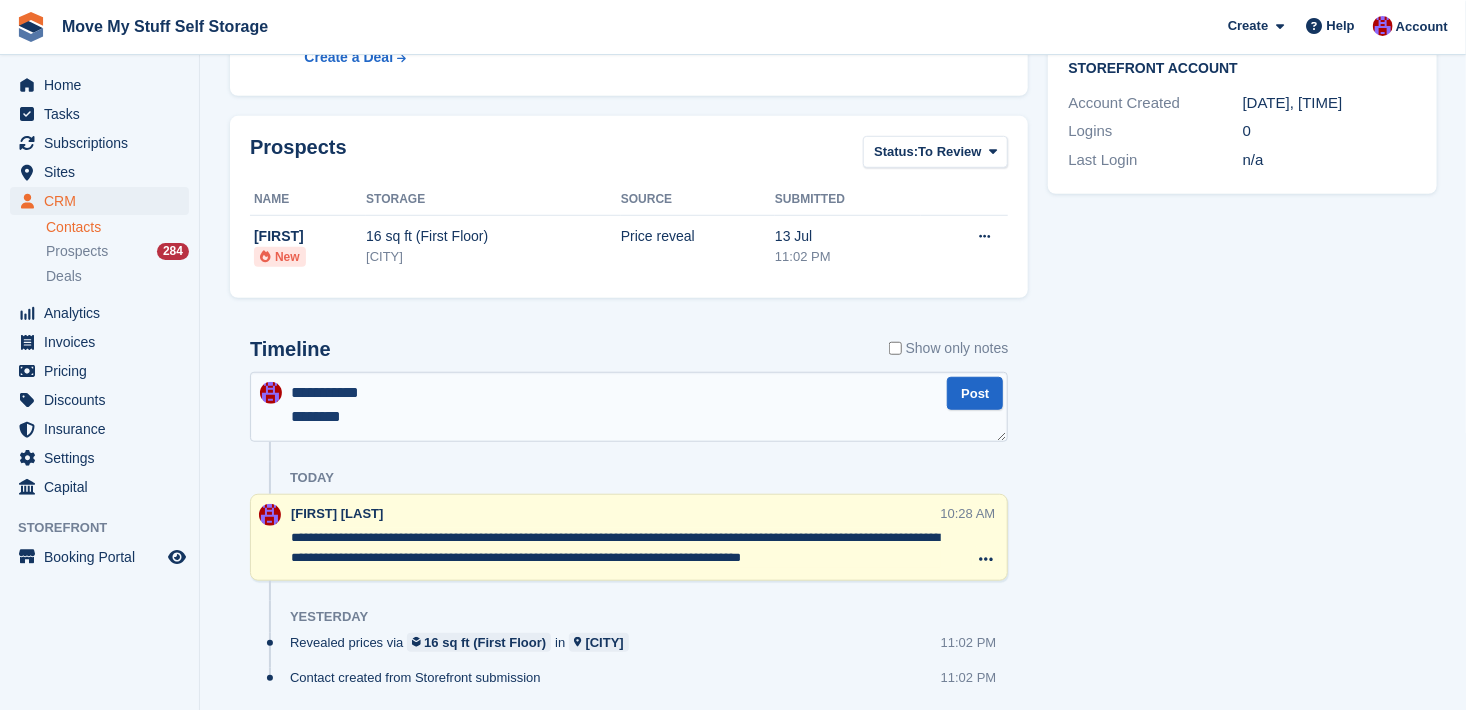 scroll, scrollTop: 0, scrollLeft: 0, axis: both 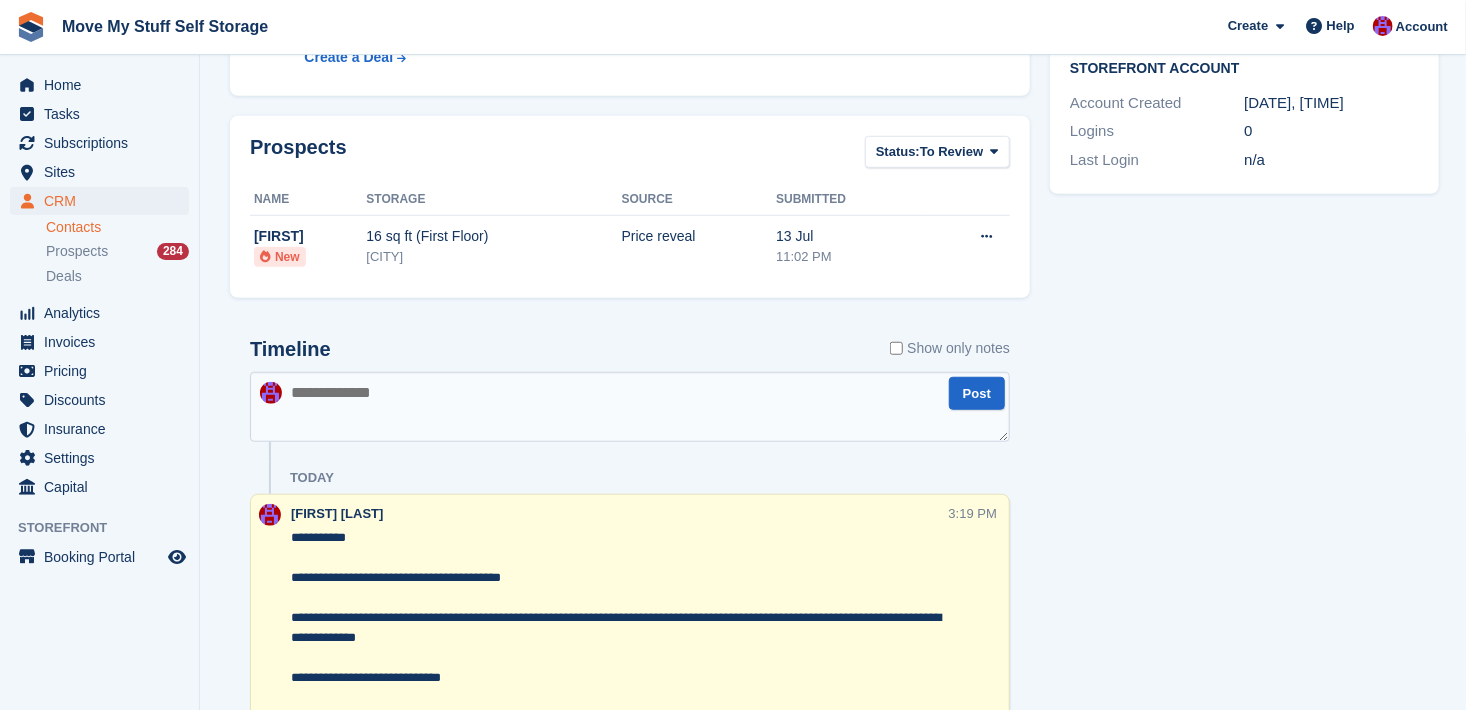 click on "Contacts" at bounding box center [117, 227] 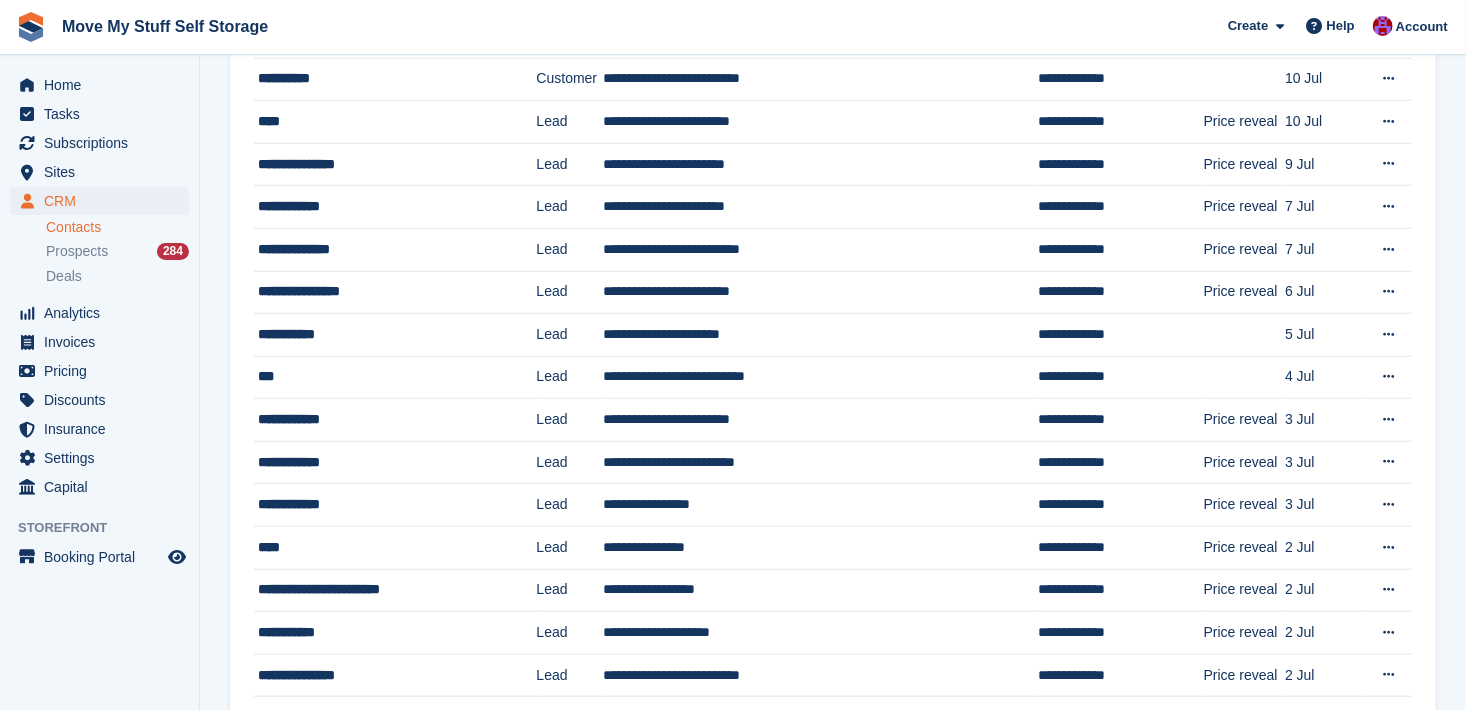 scroll, scrollTop: 0, scrollLeft: 0, axis: both 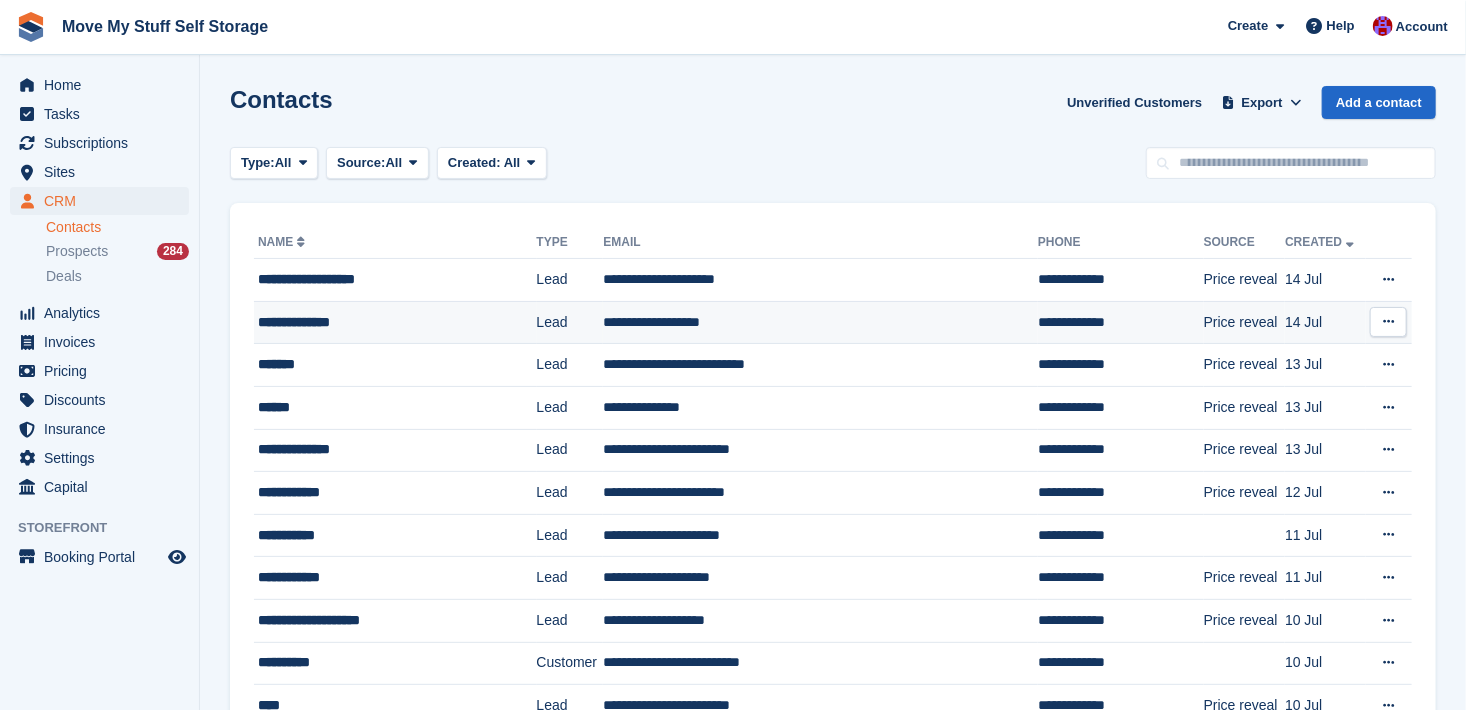 click on "**********" at bounding box center [384, 322] 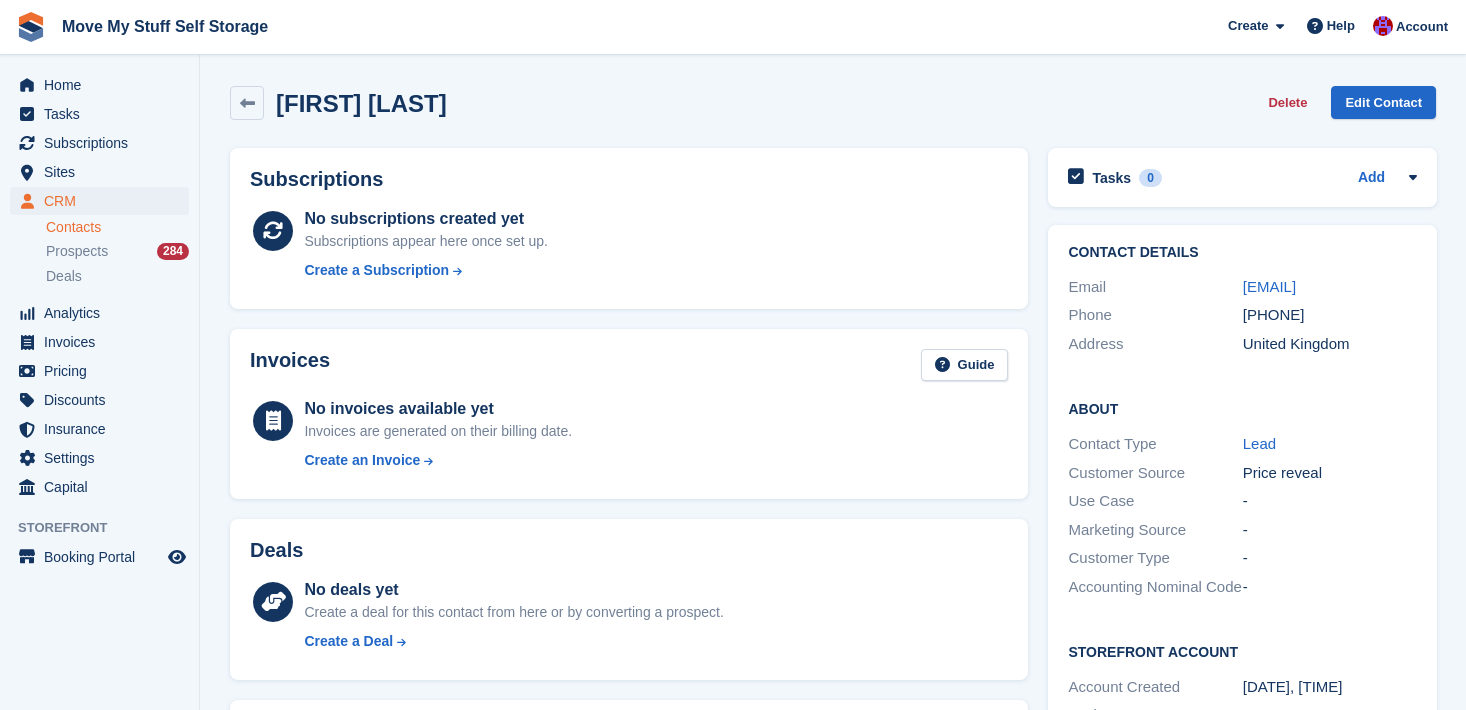 scroll, scrollTop: 0, scrollLeft: 0, axis: both 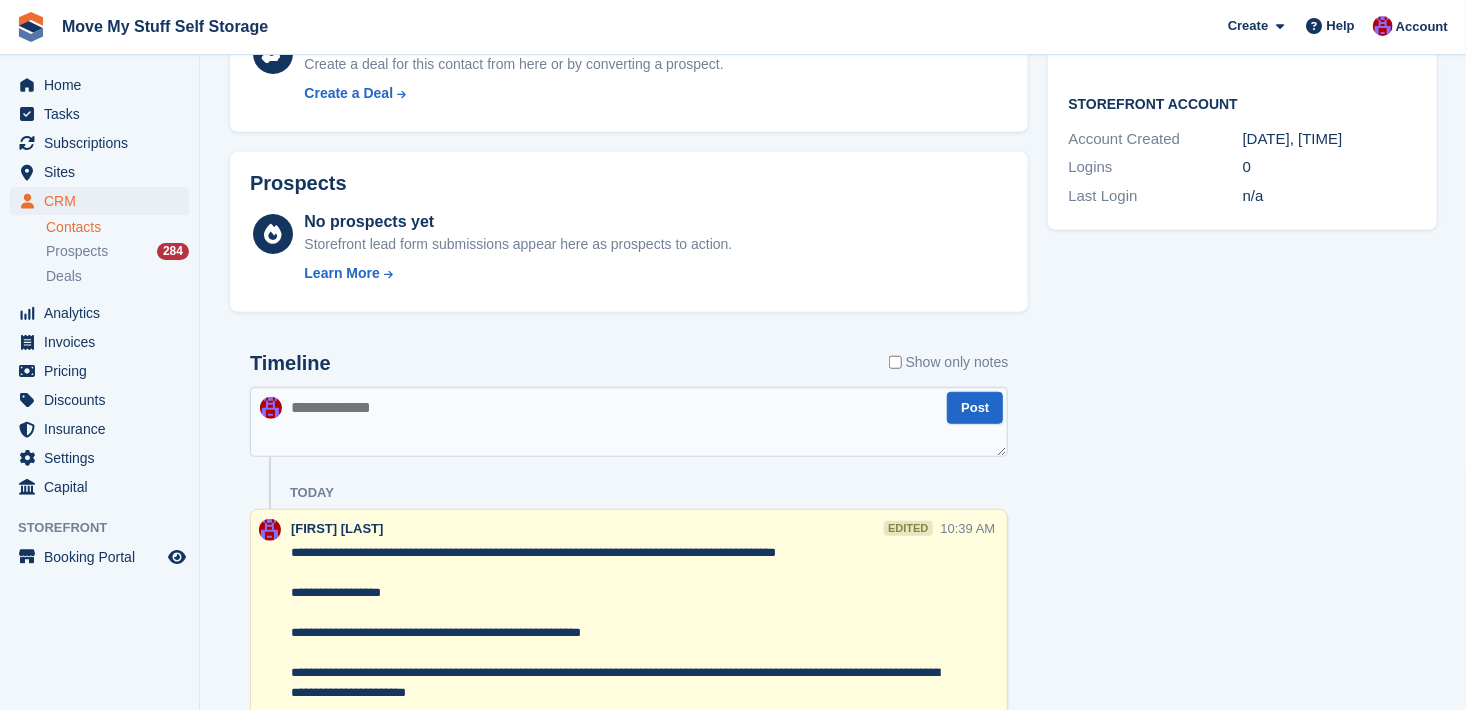 click at bounding box center (629, 422) 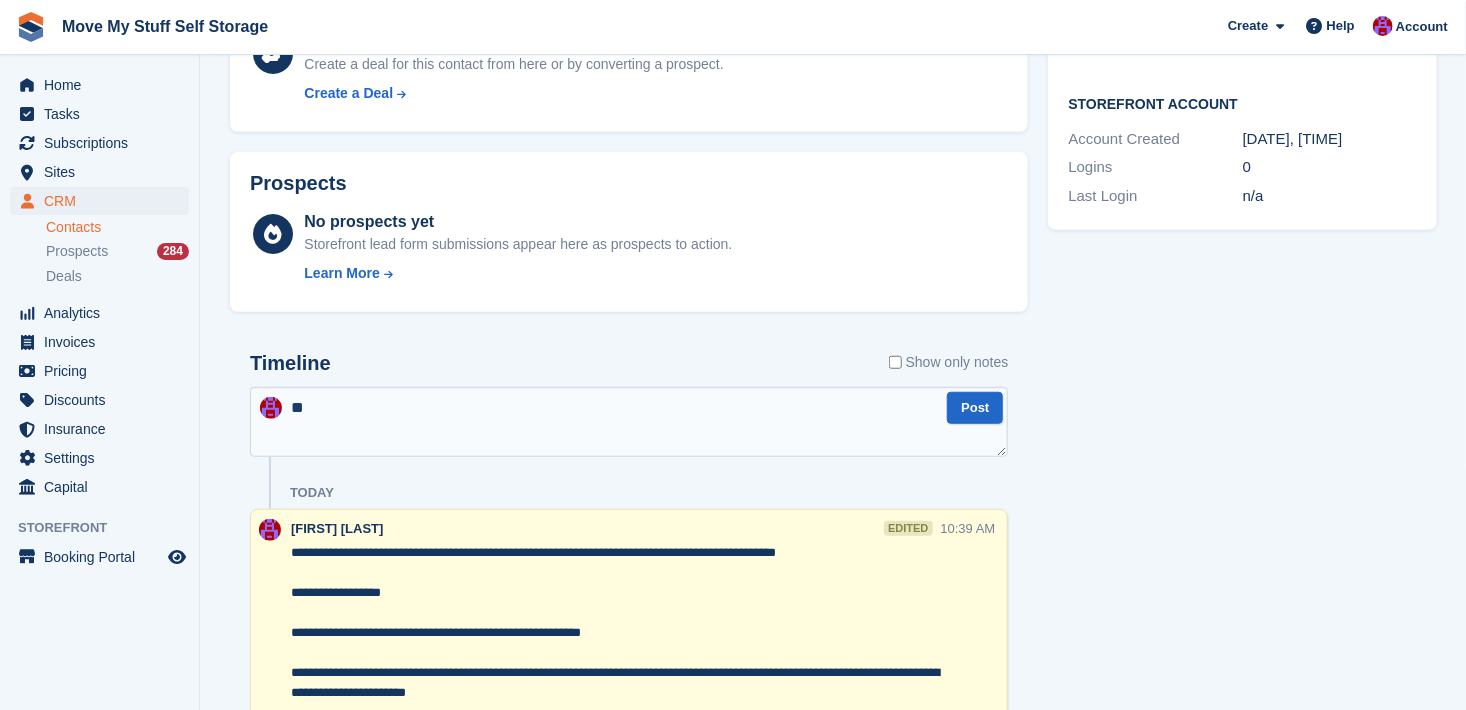 type on "***" 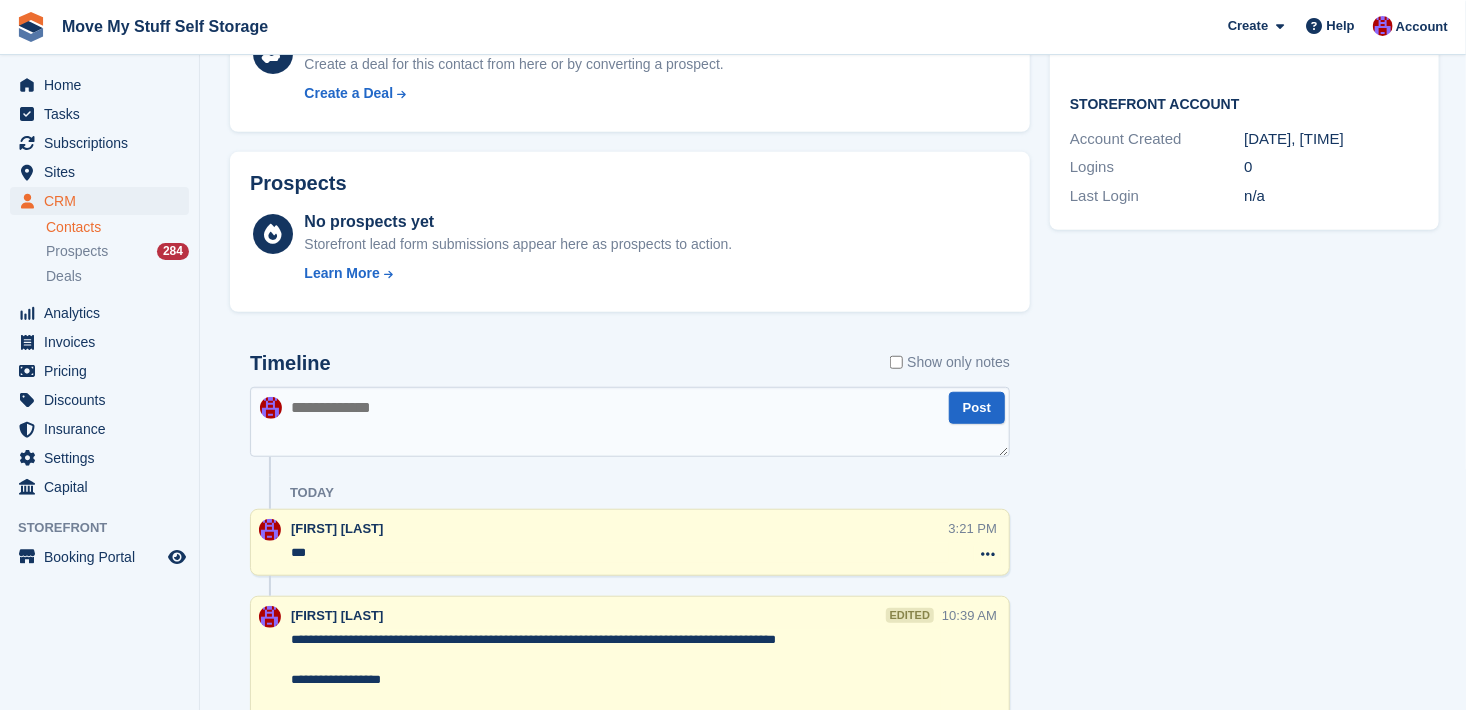 click on "Contacts" at bounding box center (117, 227) 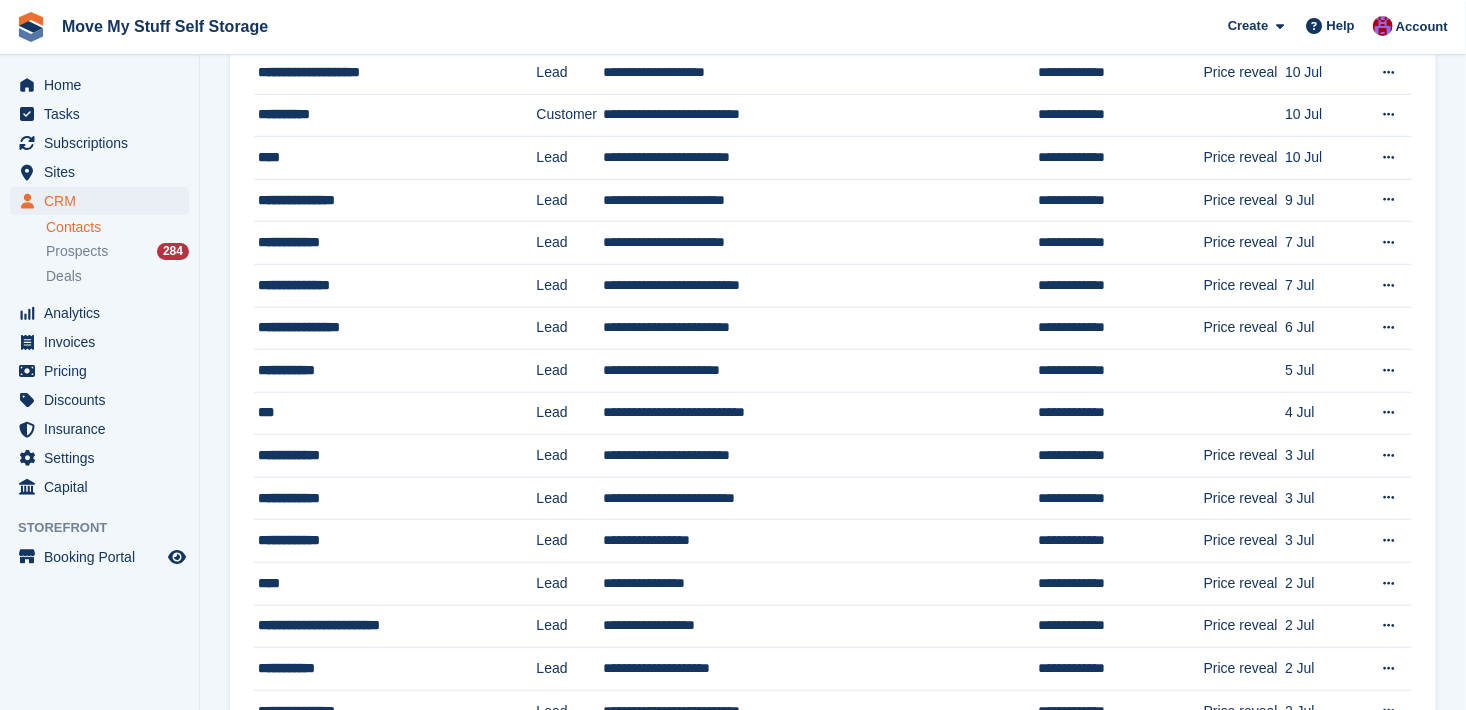 scroll, scrollTop: 0, scrollLeft: 0, axis: both 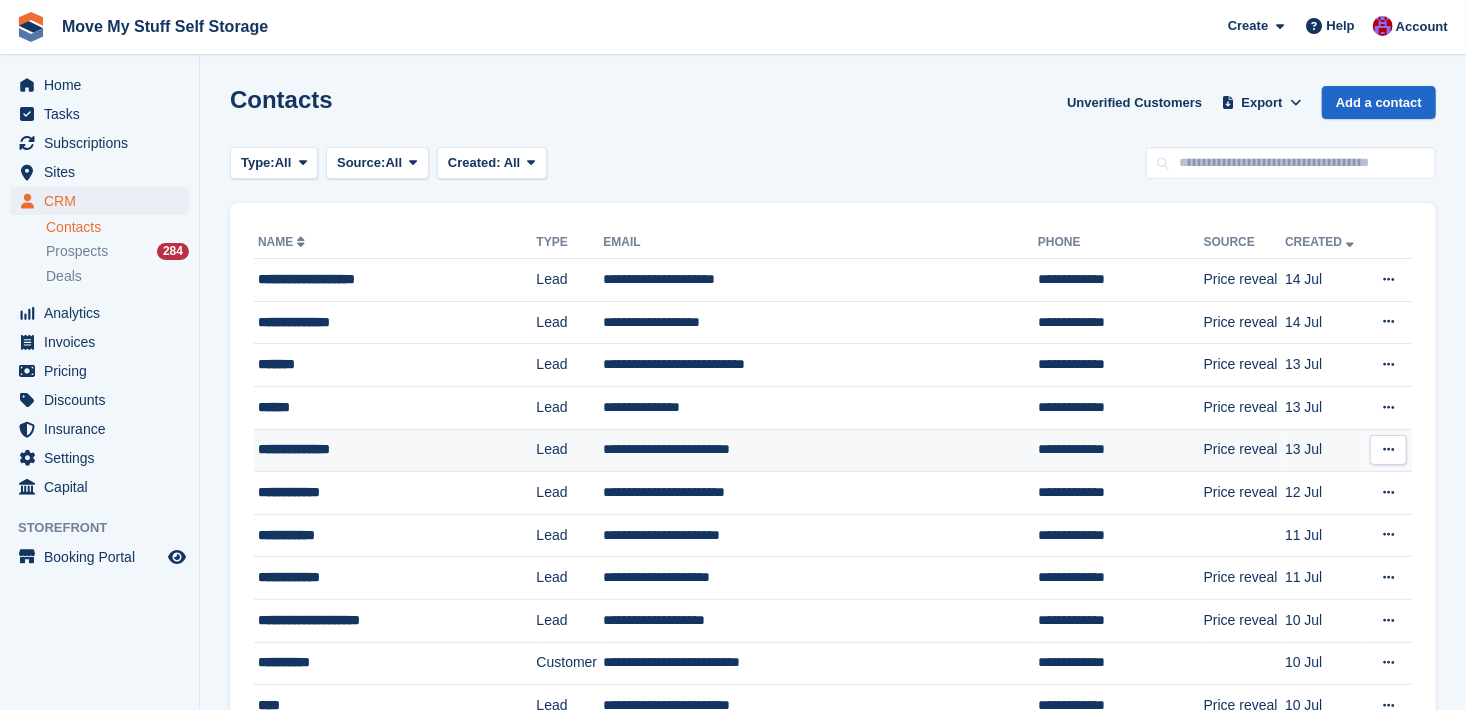 click on "**********" at bounding box center (384, 449) 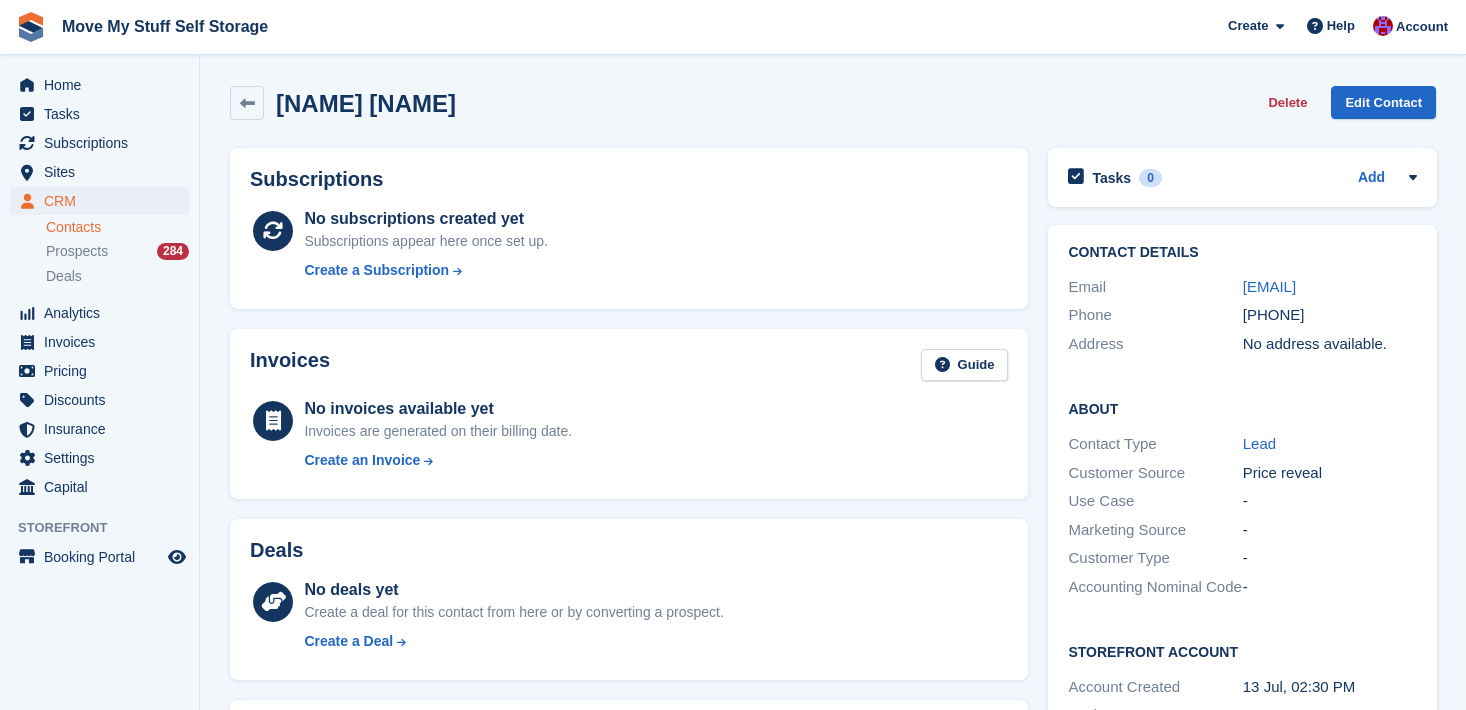 scroll, scrollTop: 0, scrollLeft: 0, axis: both 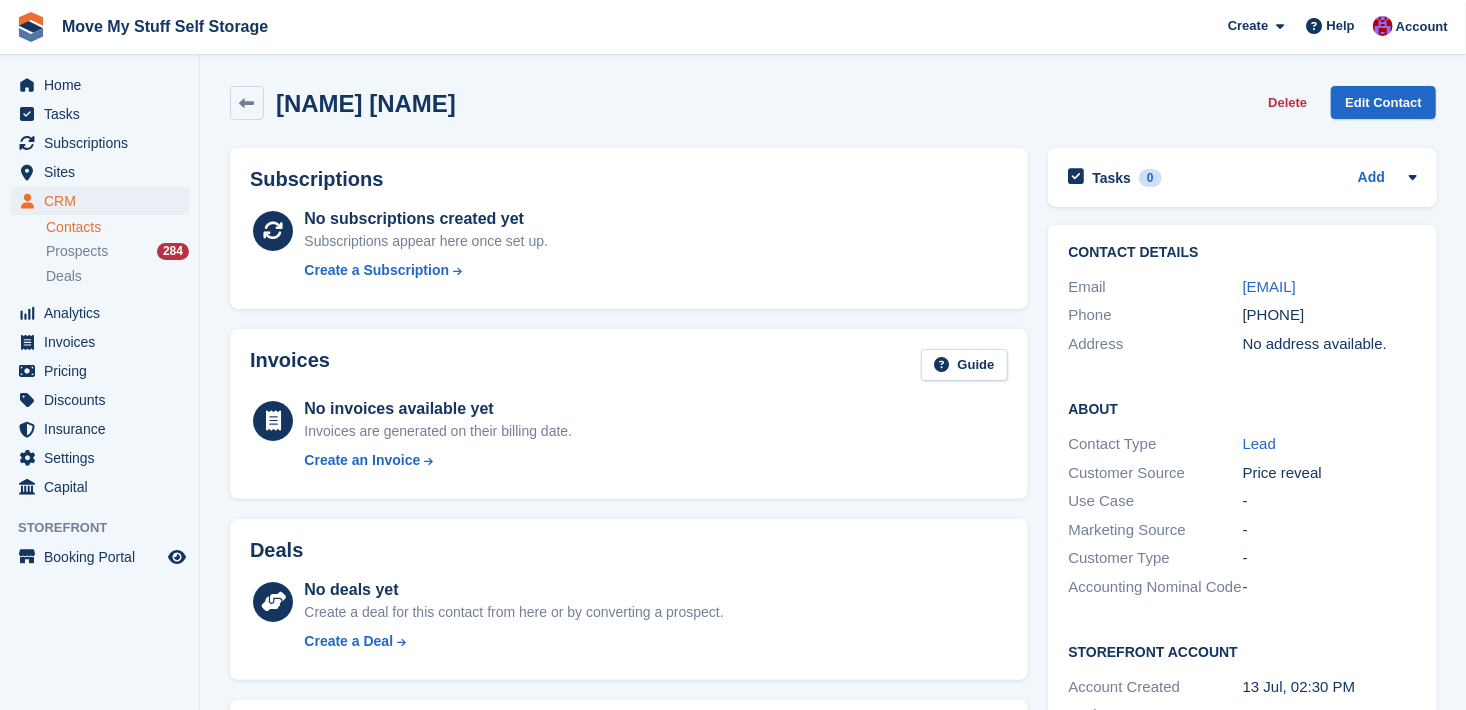 click on "Contacts" at bounding box center [117, 227] 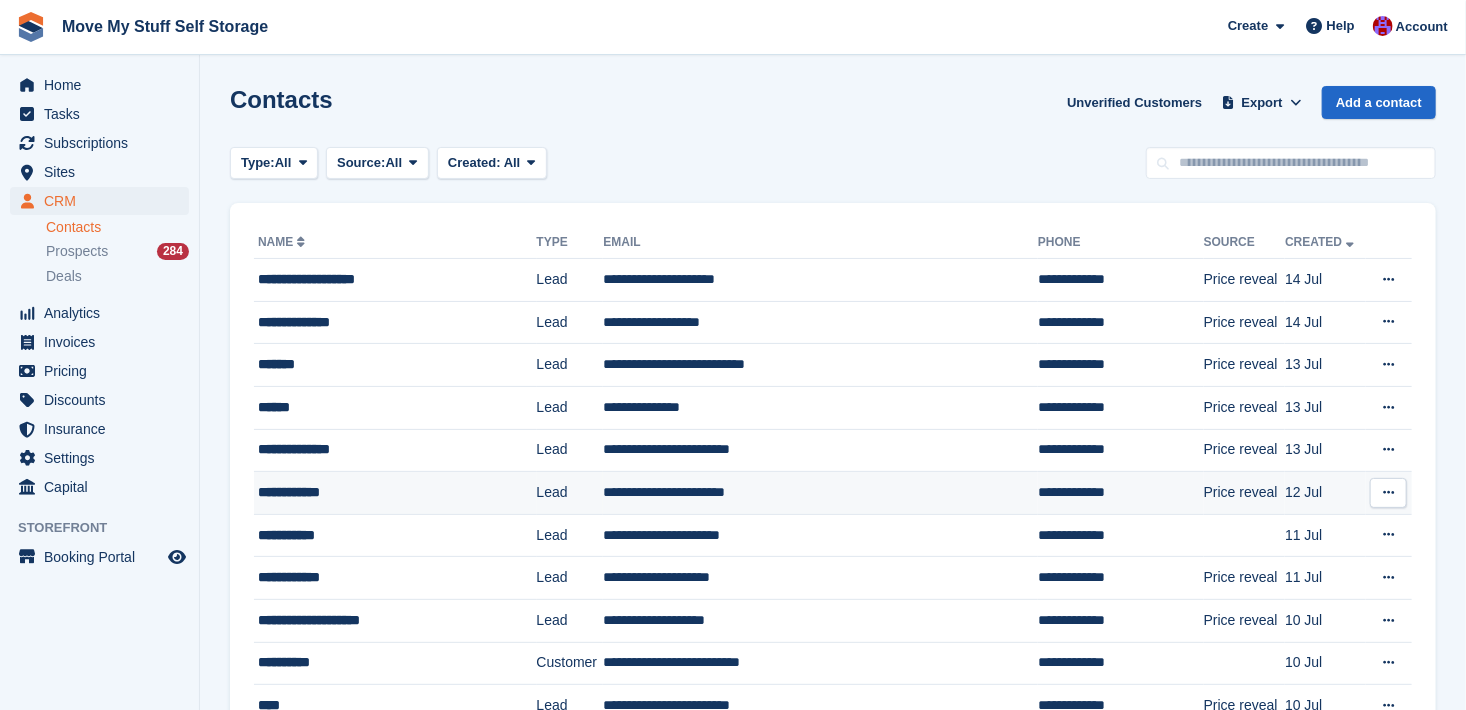 click on "**********" at bounding box center (384, 492) 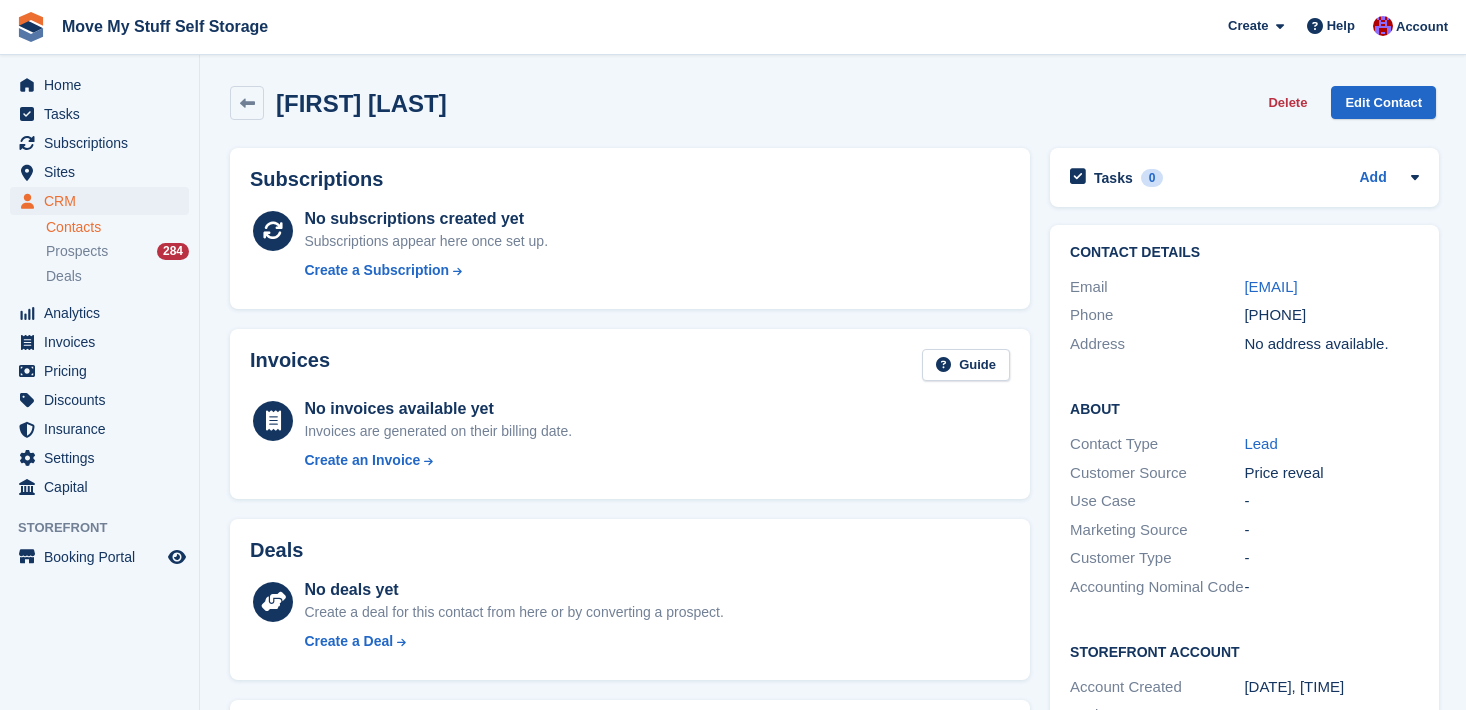 scroll, scrollTop: 0, scrollLeft: 0, axis: both 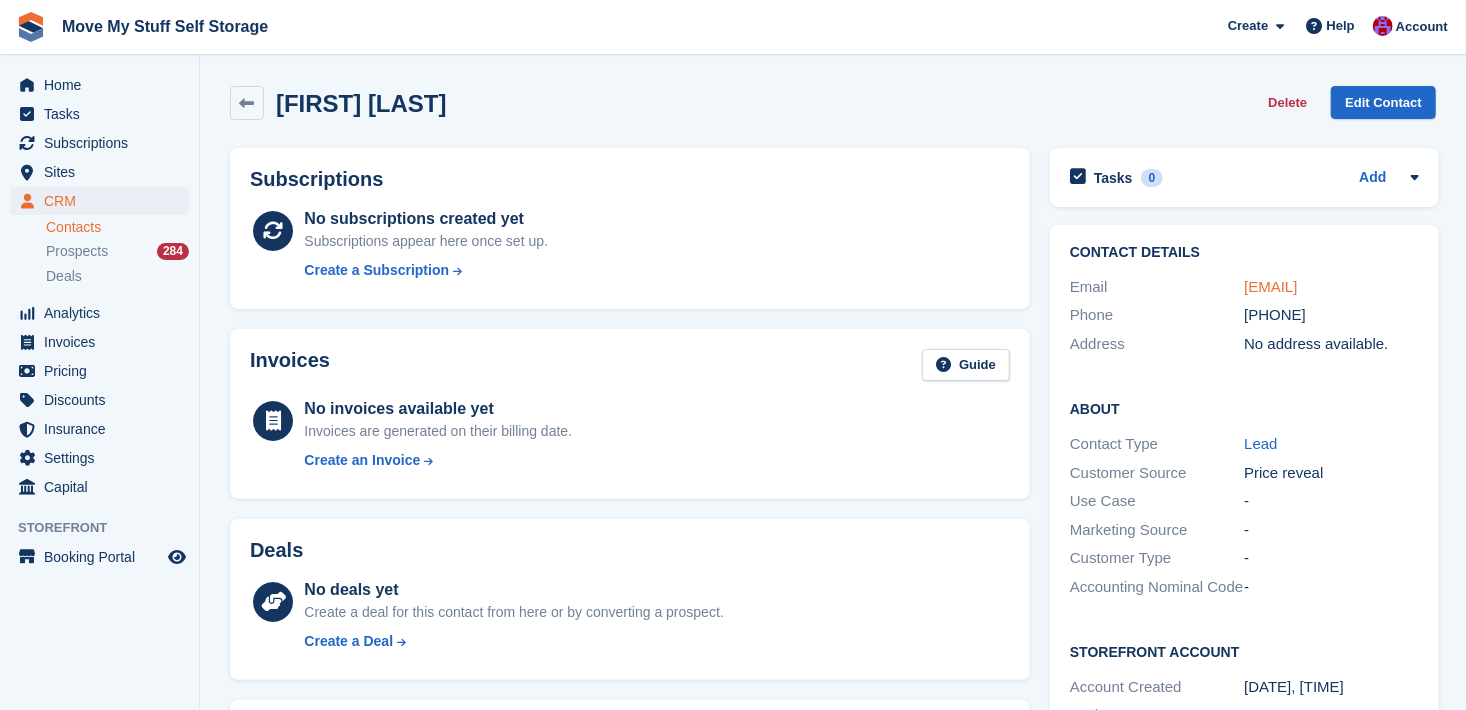 click on "[EMAIL]" at bounding box center [1270, 286] 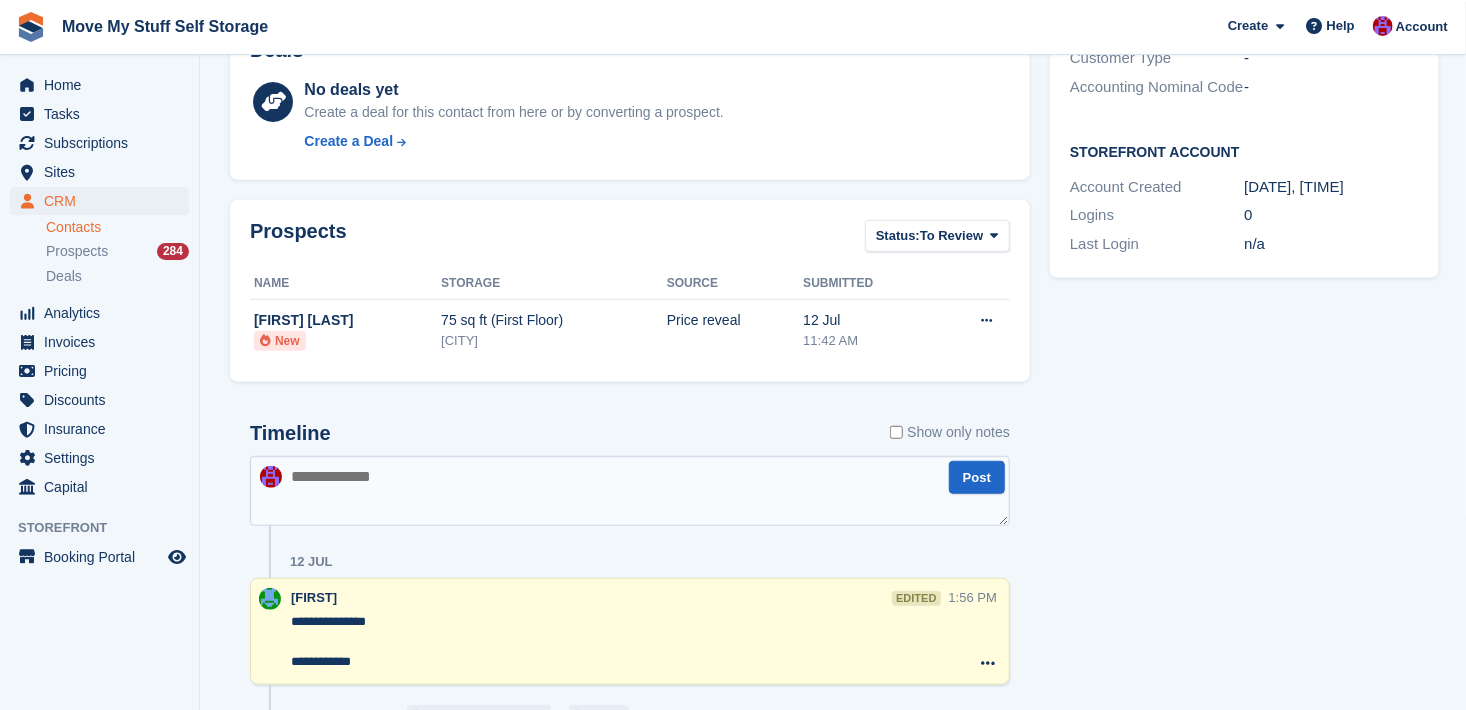 scroll, scrollTop: 516, scrollLeft: 0, axis: vertical 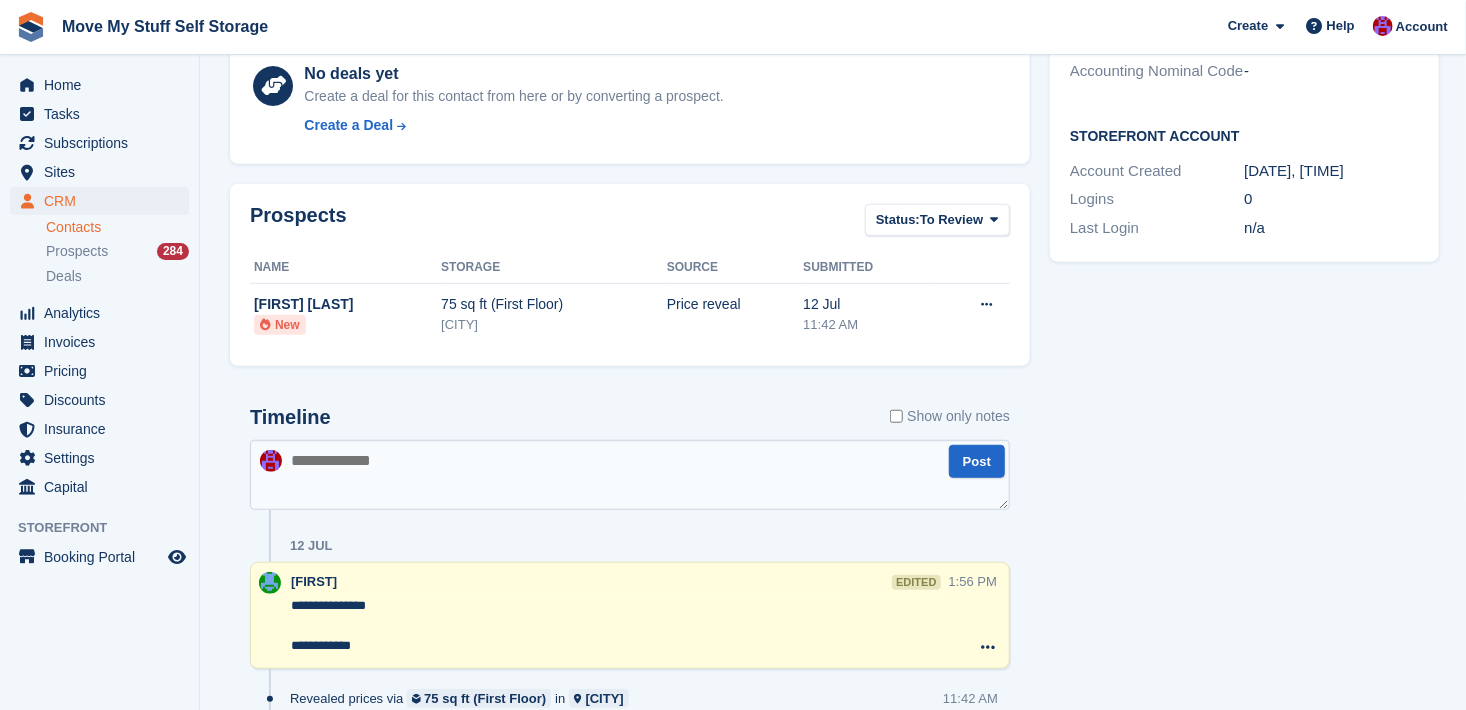 click at bounding box center [630, 475] 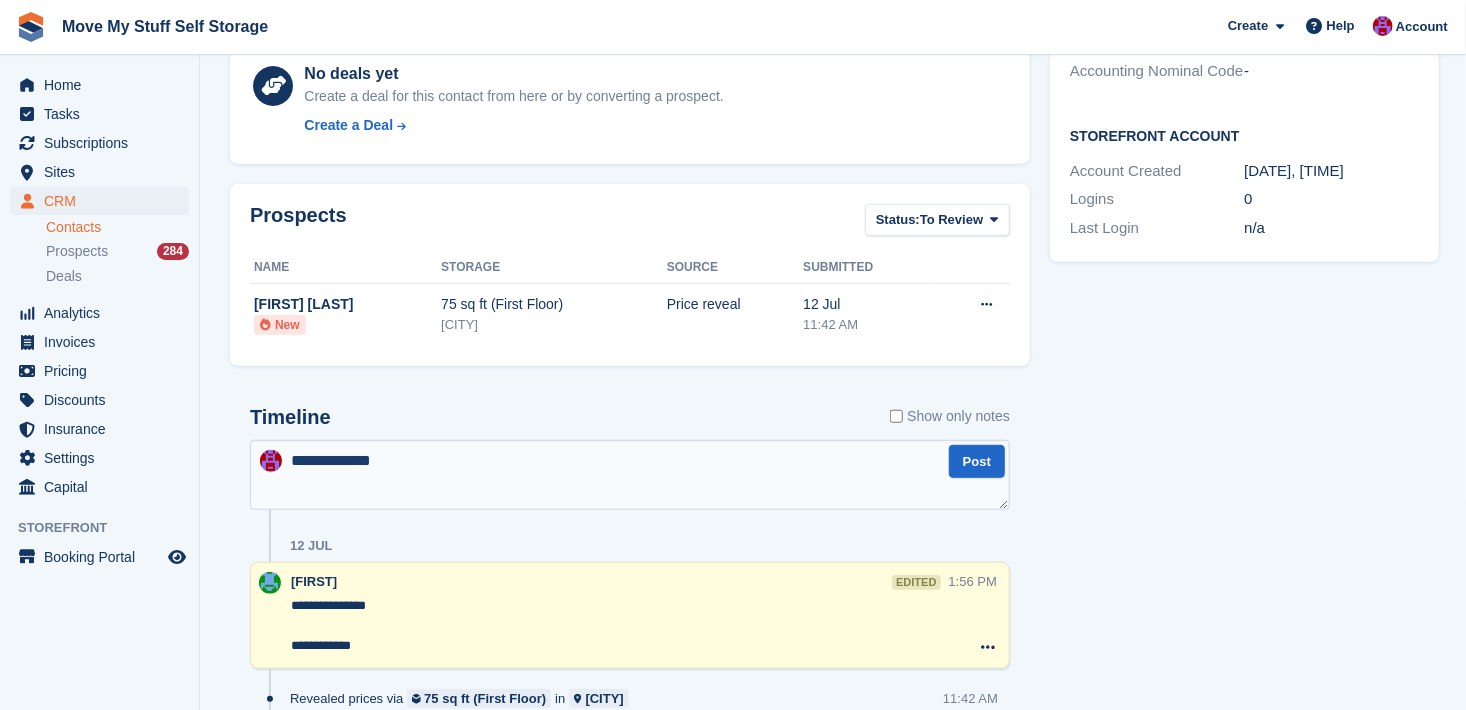 type on "**********" 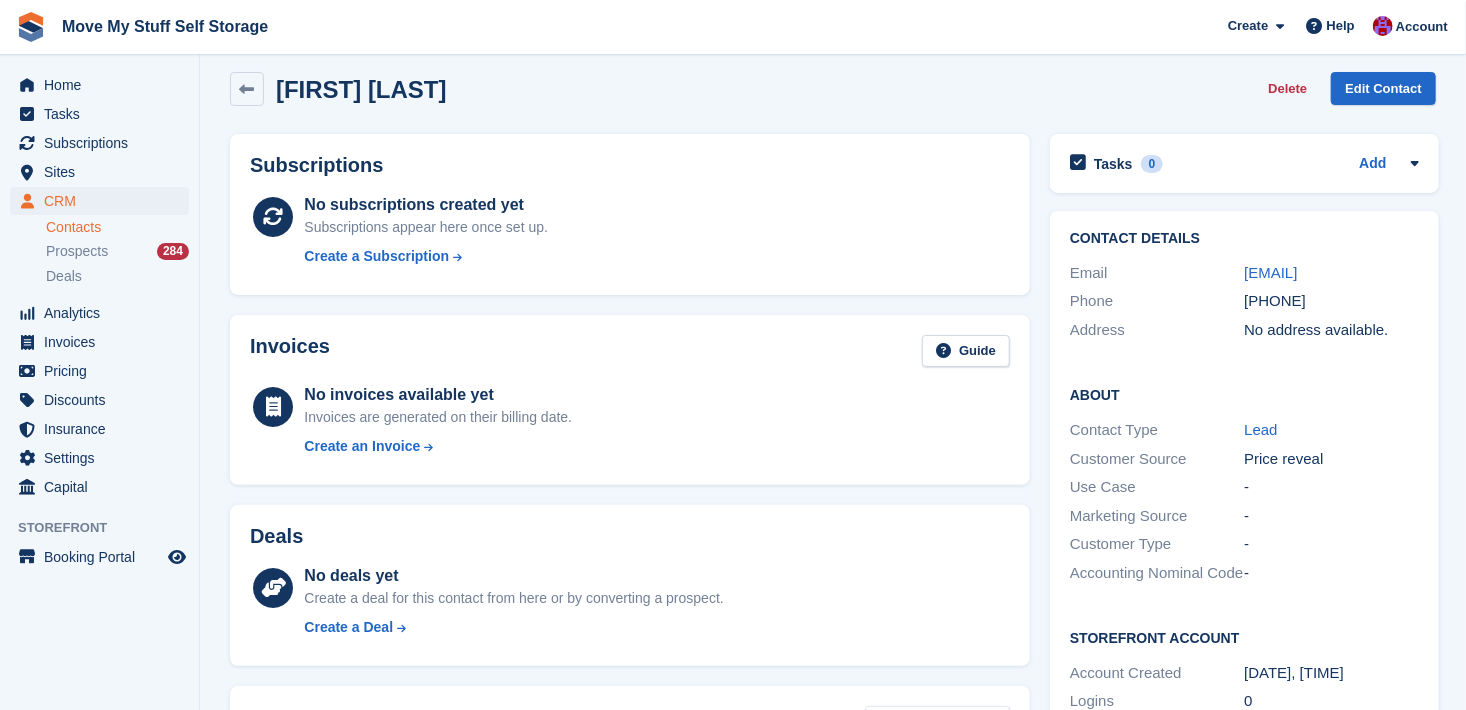 scroll, scrollTop: 0, scrollLeft: 0, axis: both 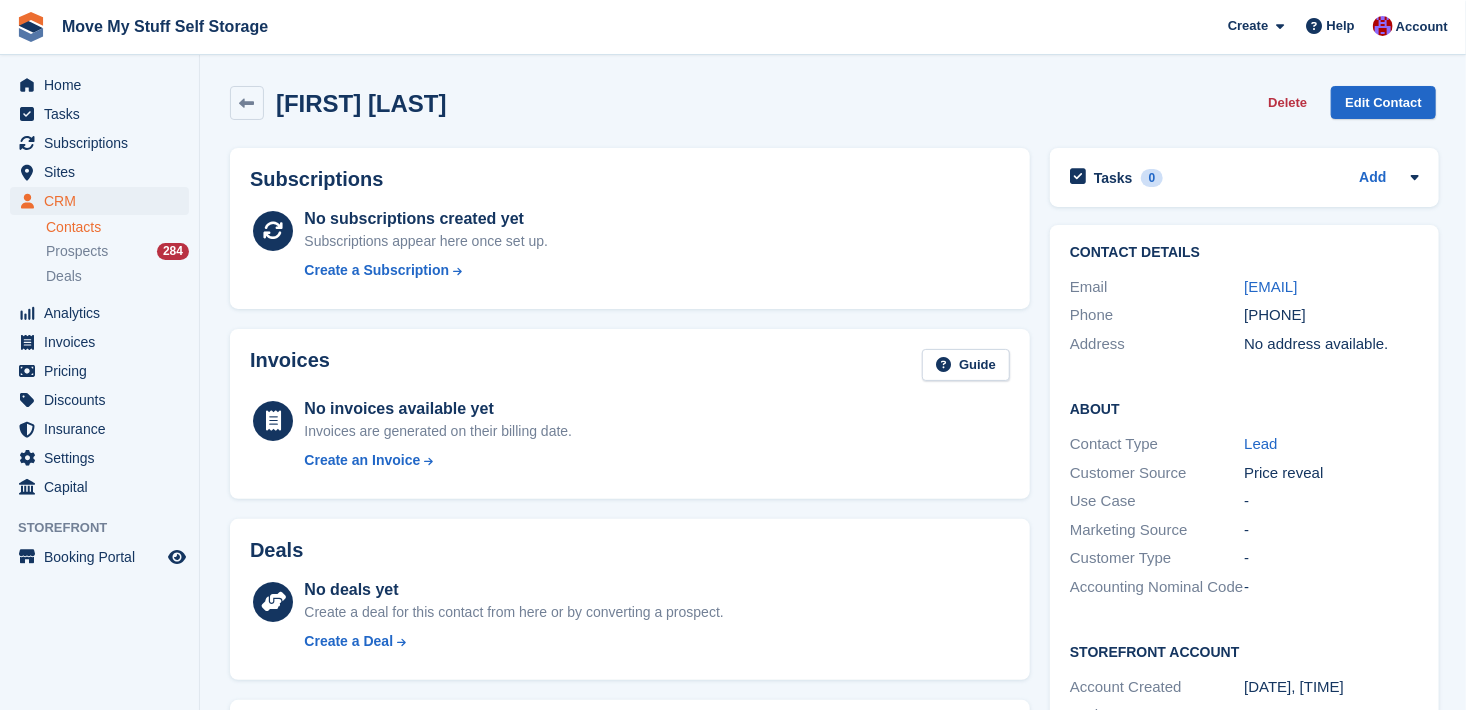 drag, startPoint x: 1349, startPoint y: 342, endPoint x: 1270, endPoint y: 336, distance: 79.22752 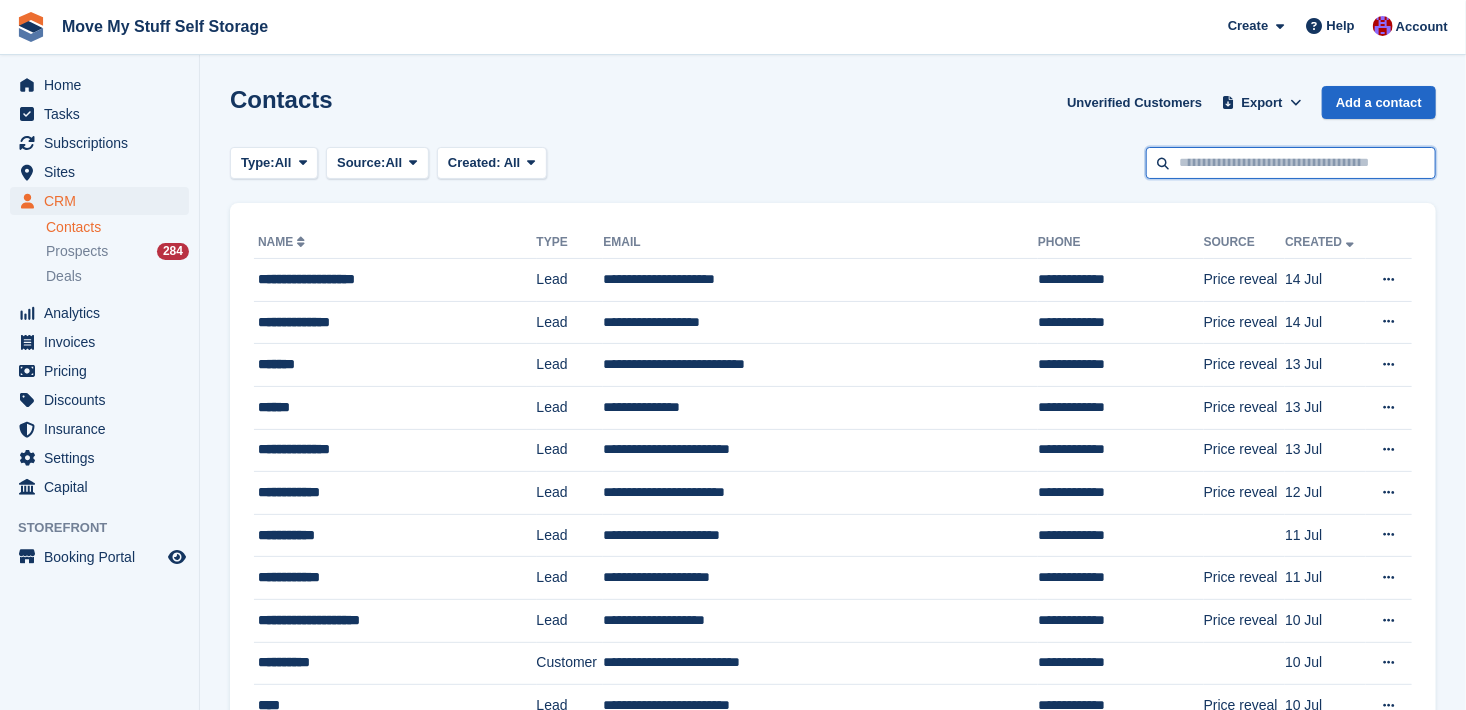 click at bounding box center (1291, 163) 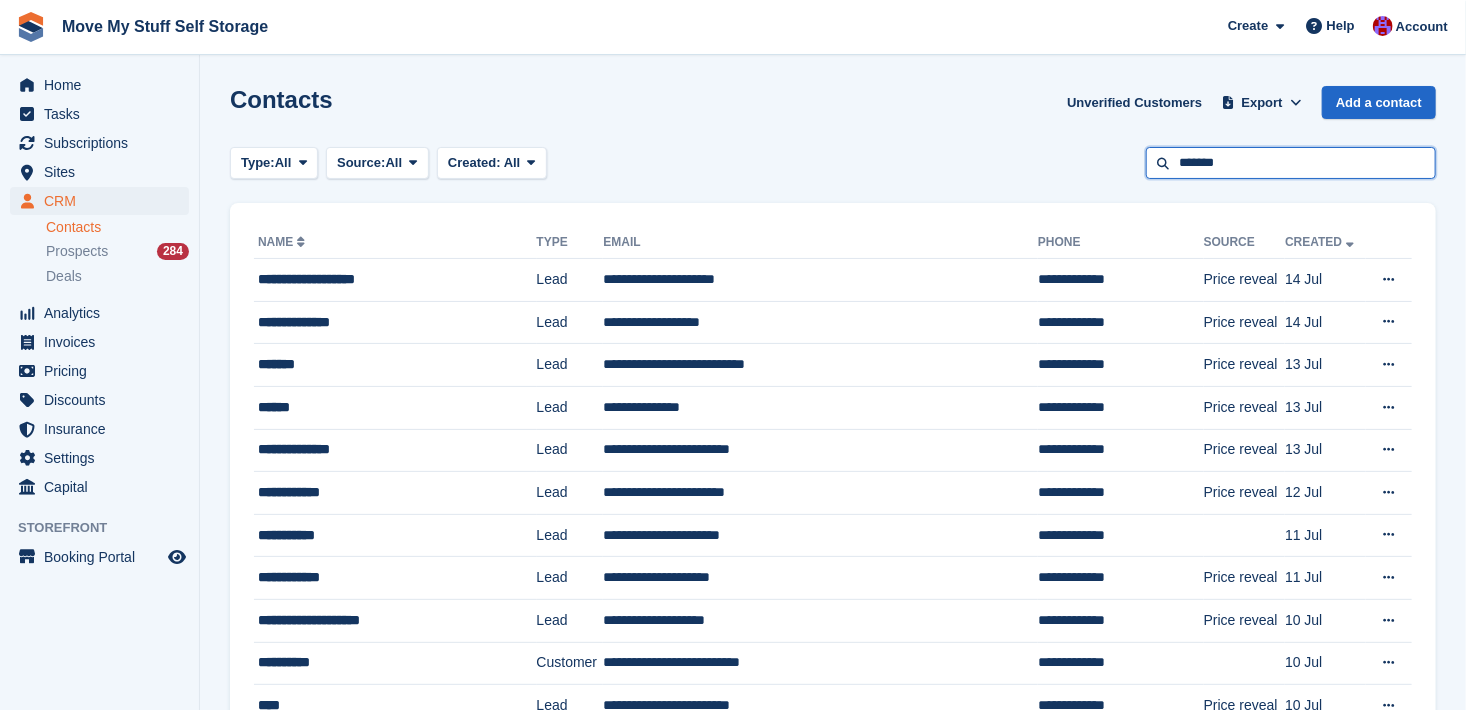 type on "*******" 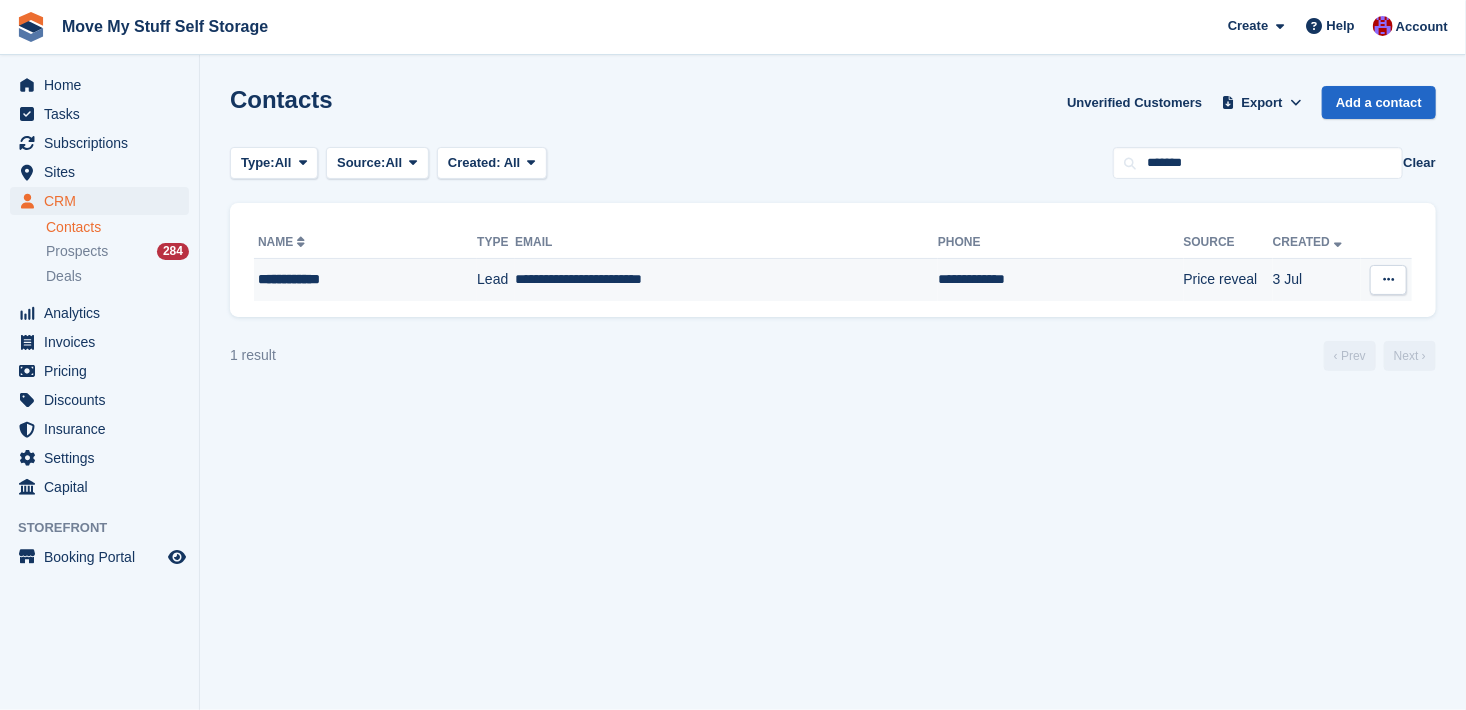 click on "**********" at bounding box center (348, 279) 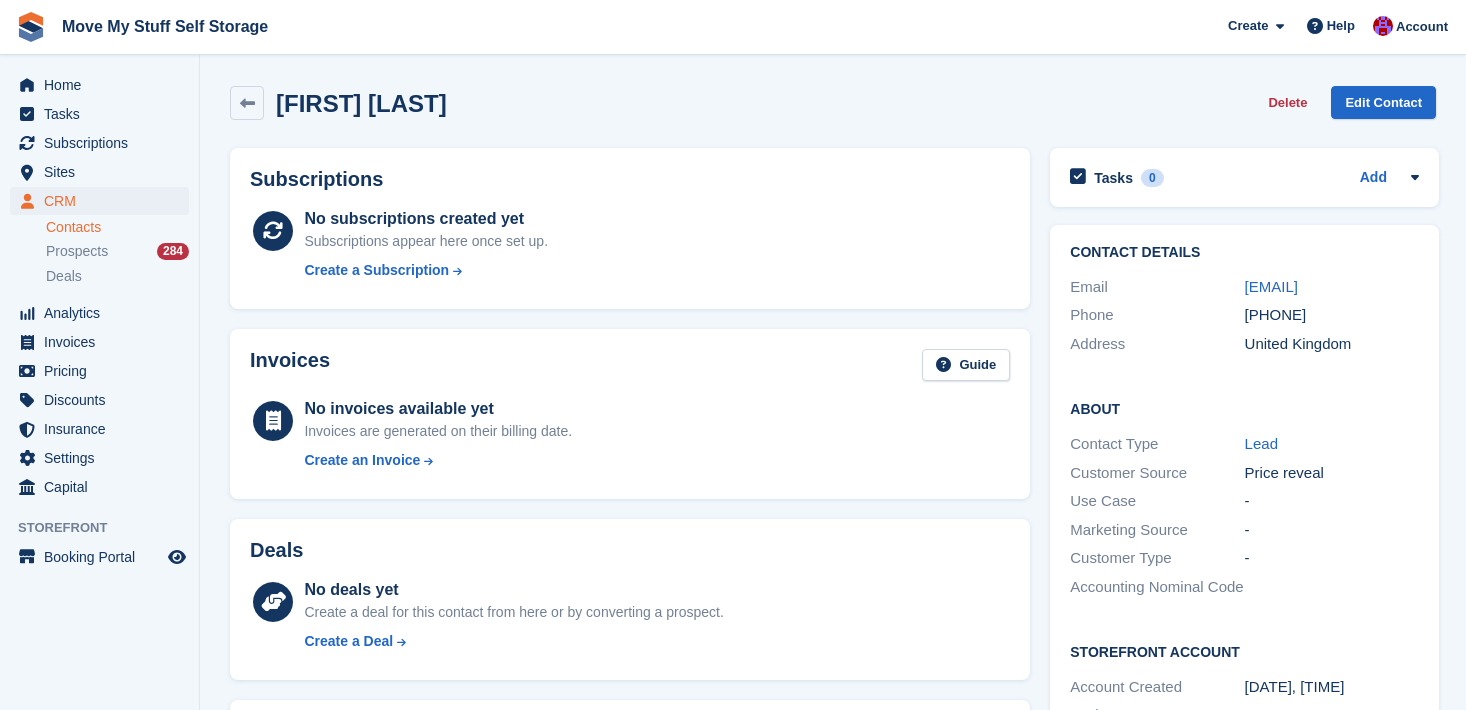 scroll, scrollTop: 0, scrollLeft: 0, axis: both 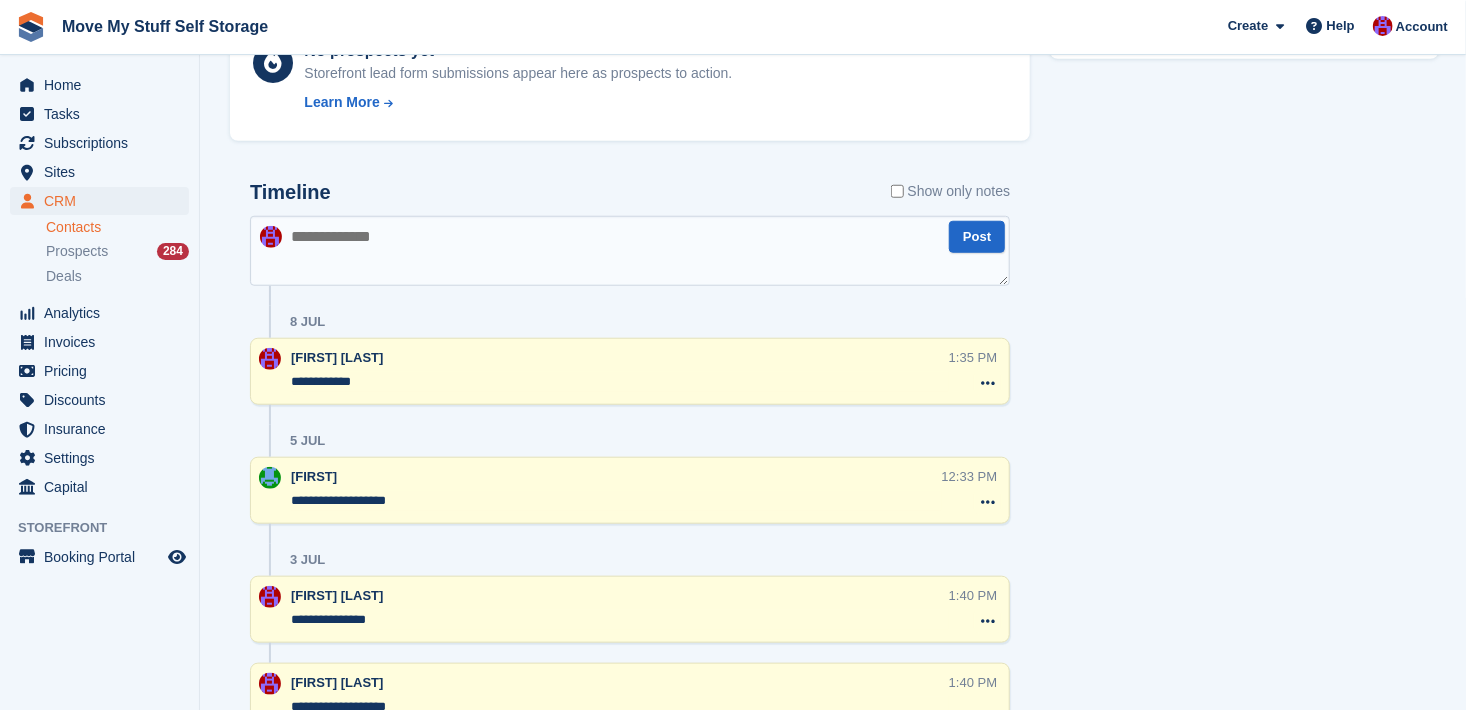 click at bounding box center [630, 251] 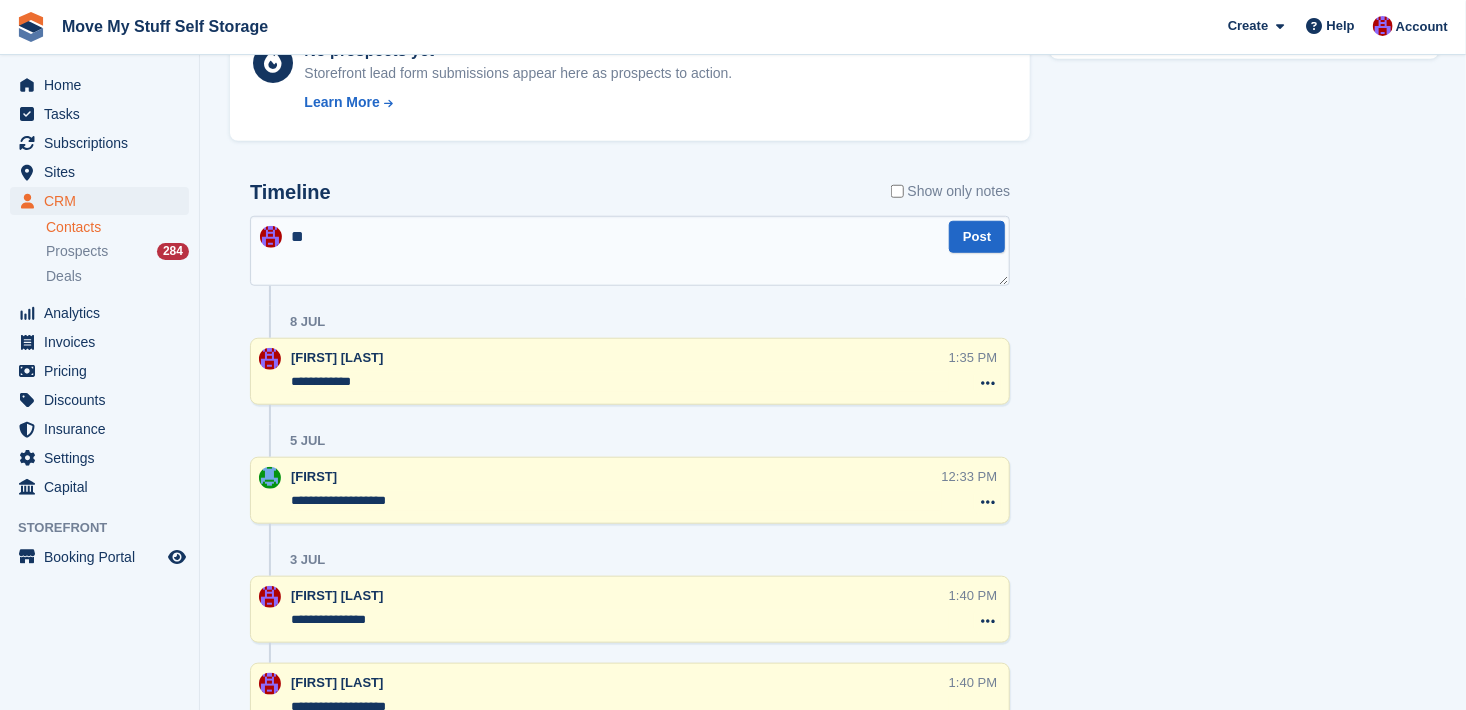 type on "*" 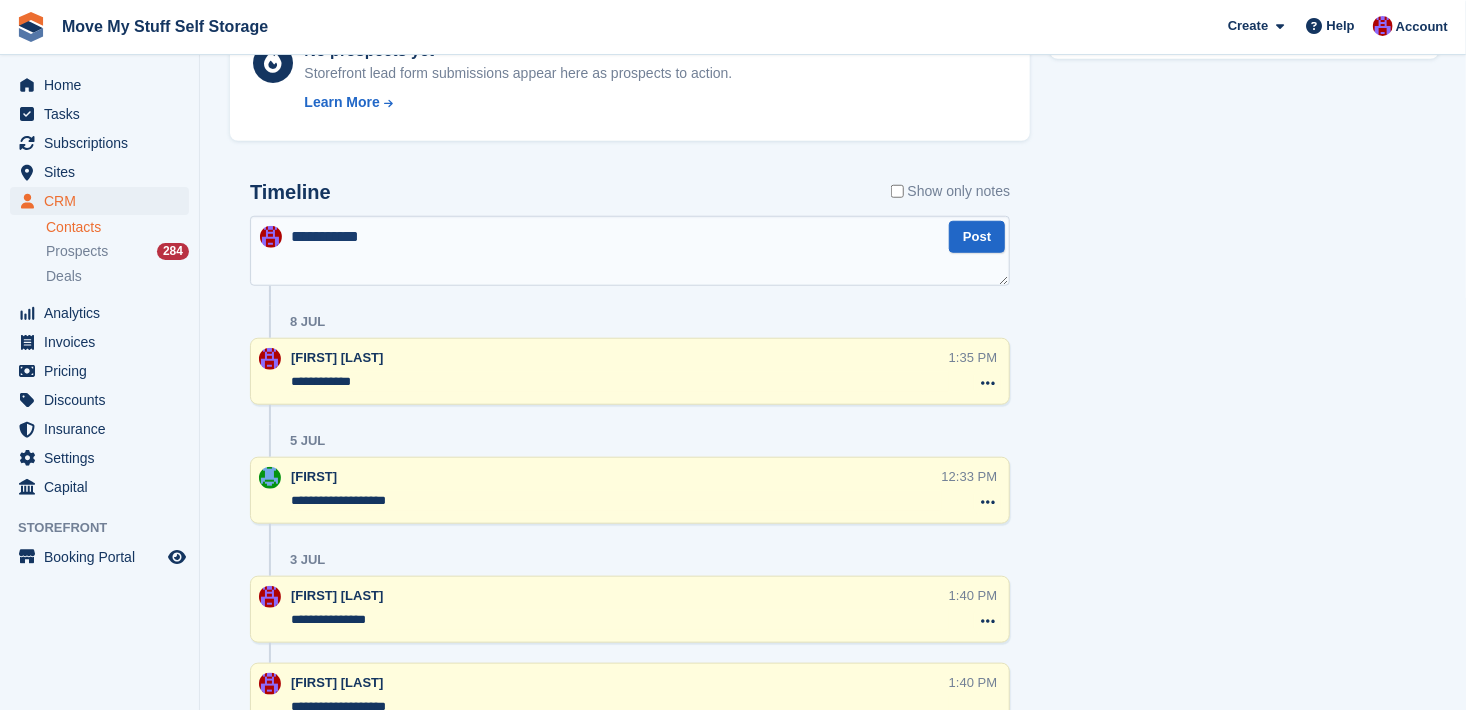 type on "**********" 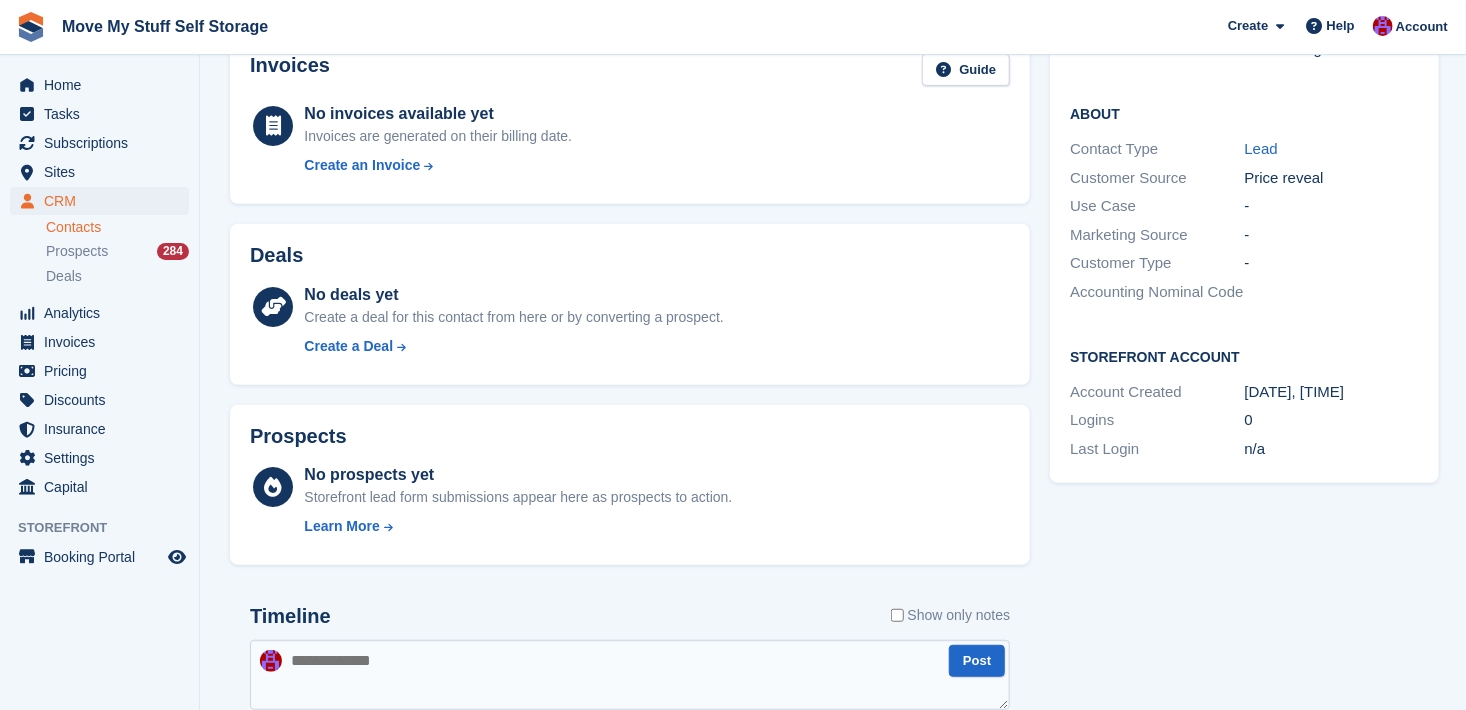 scroll, scrollTop: 132, scrollLeft: 0, axis: vertical 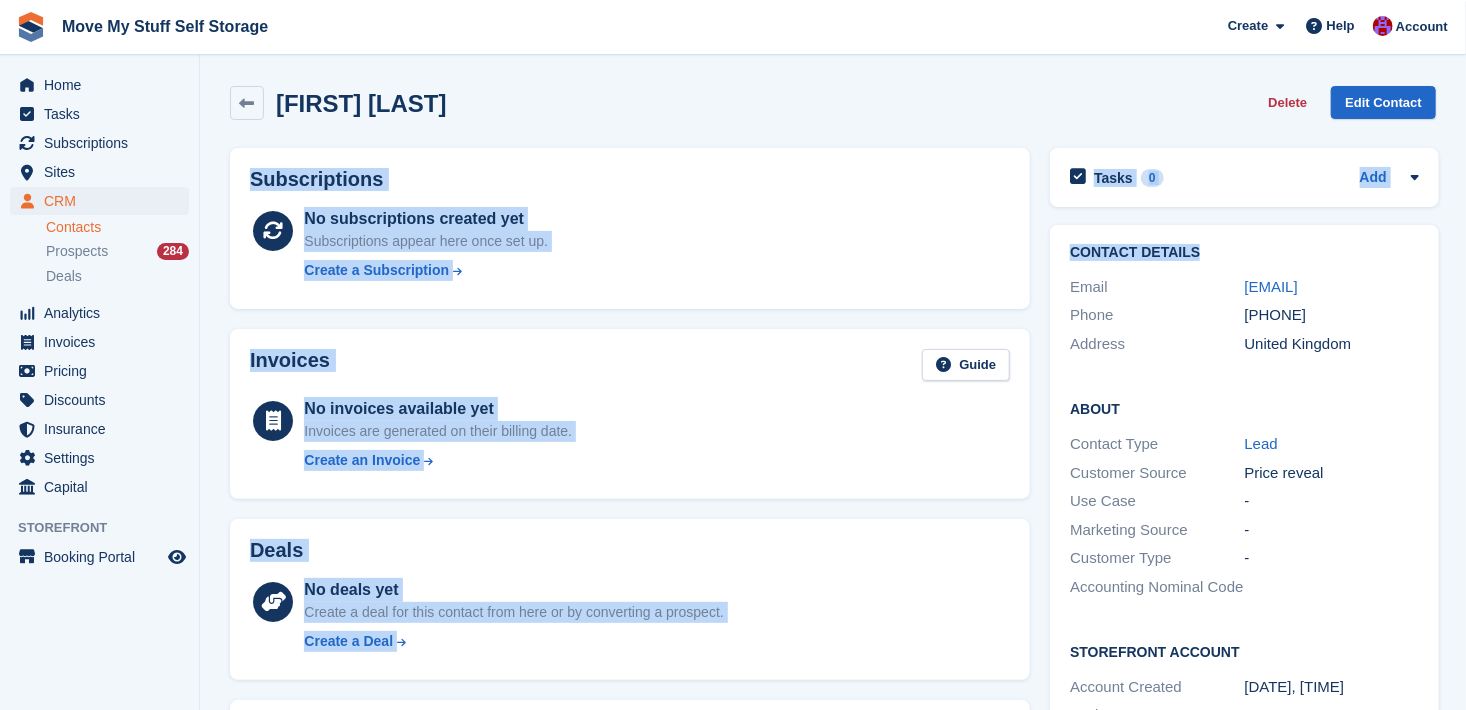 drag, startPoint x: 1465, startPoint y: 102, endPoint x: 1470, endPoint y: 34, distance: 68.18358 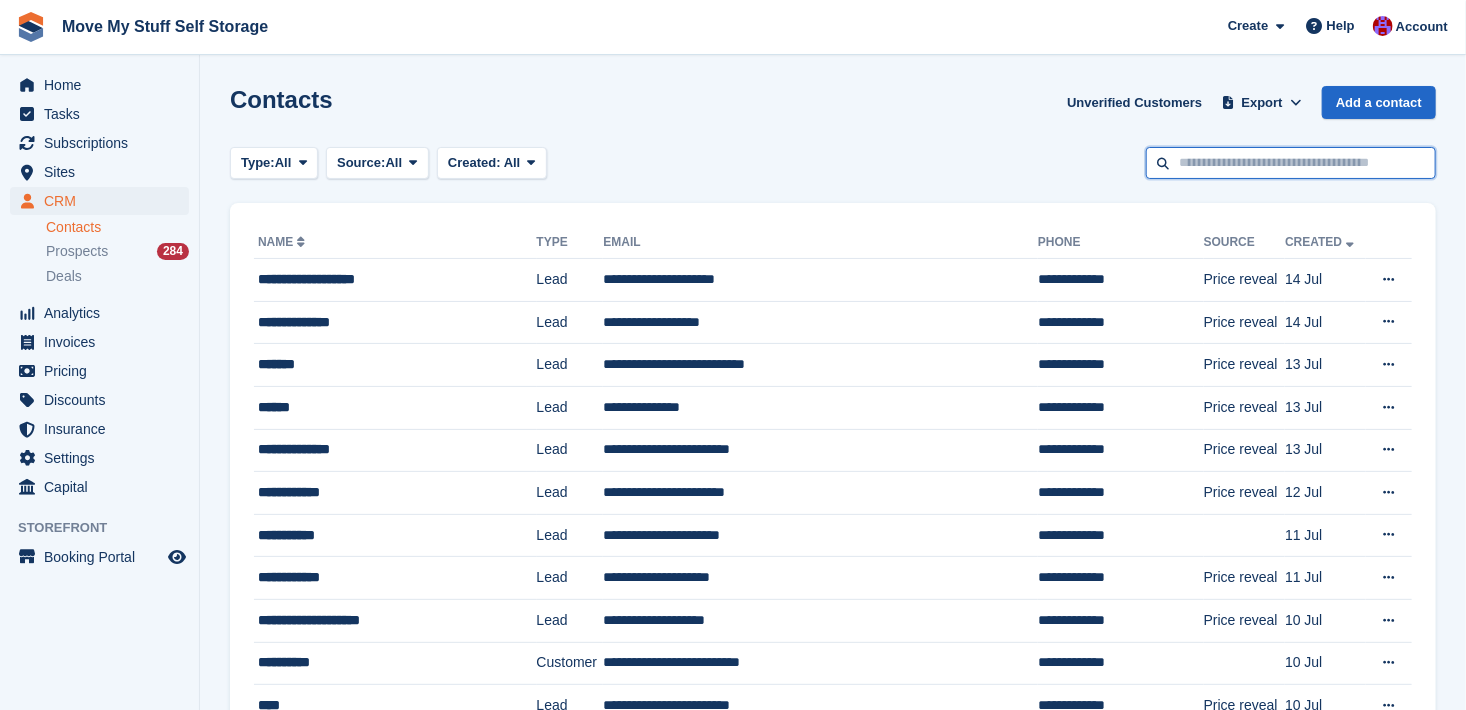 click at bounding box center (1291, 163) 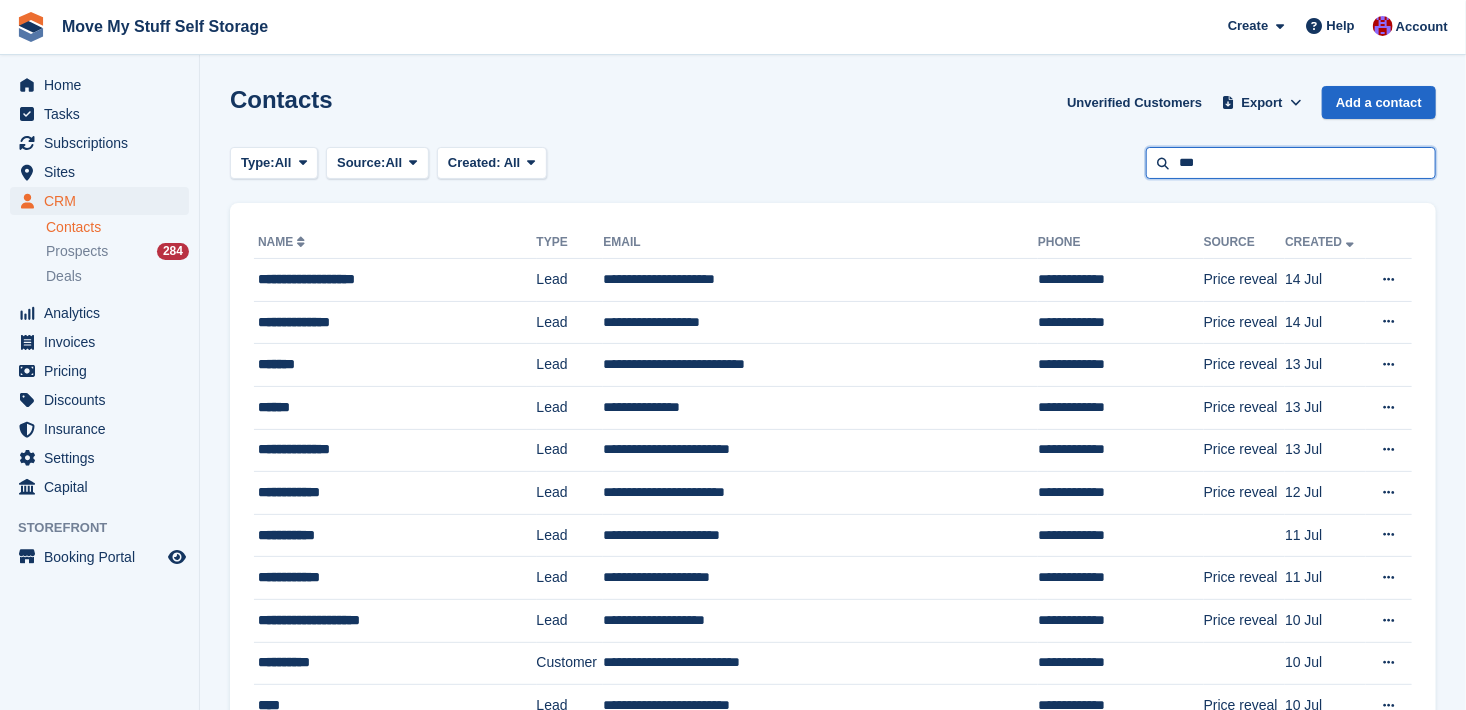 type on "***" 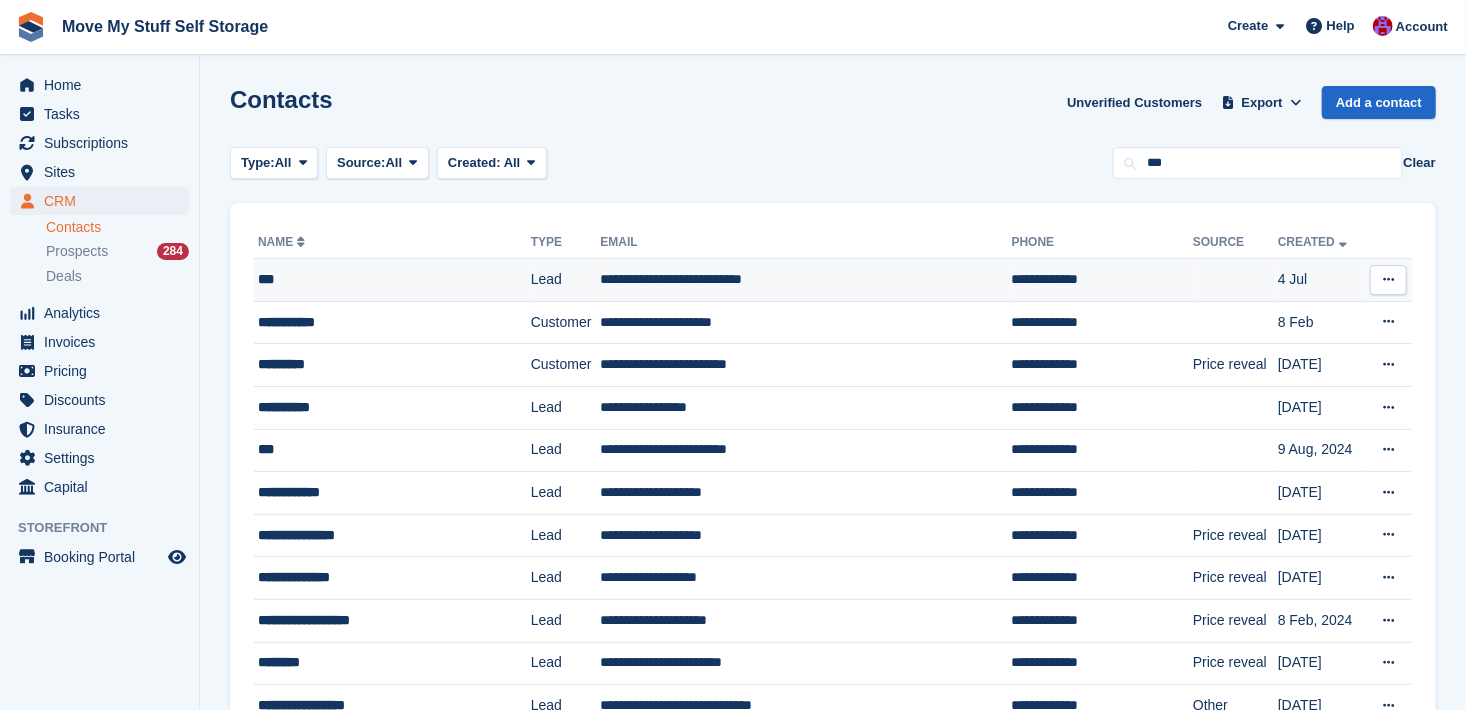 click on "***" at bounding box center [376, 279] 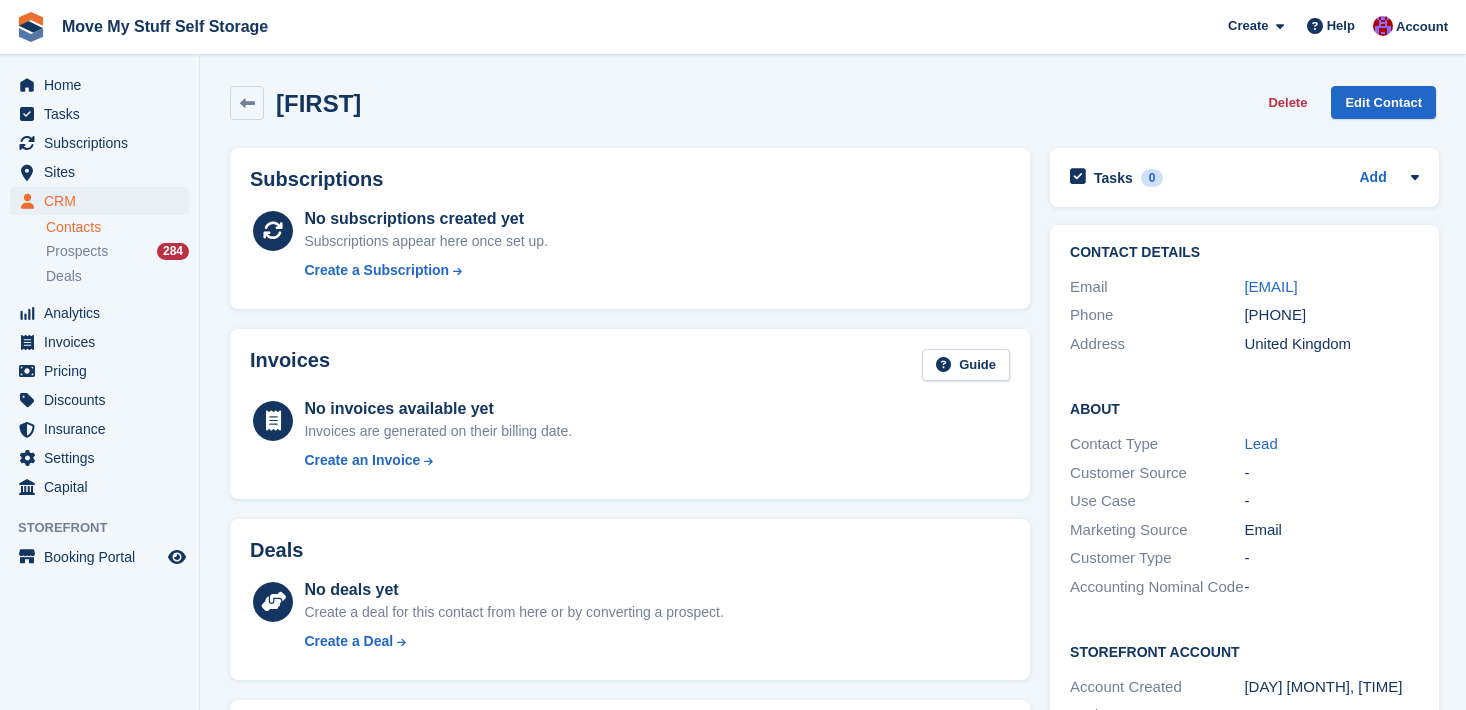 scroll, scrollTop: 0, scrollLeft: 0, axis: both 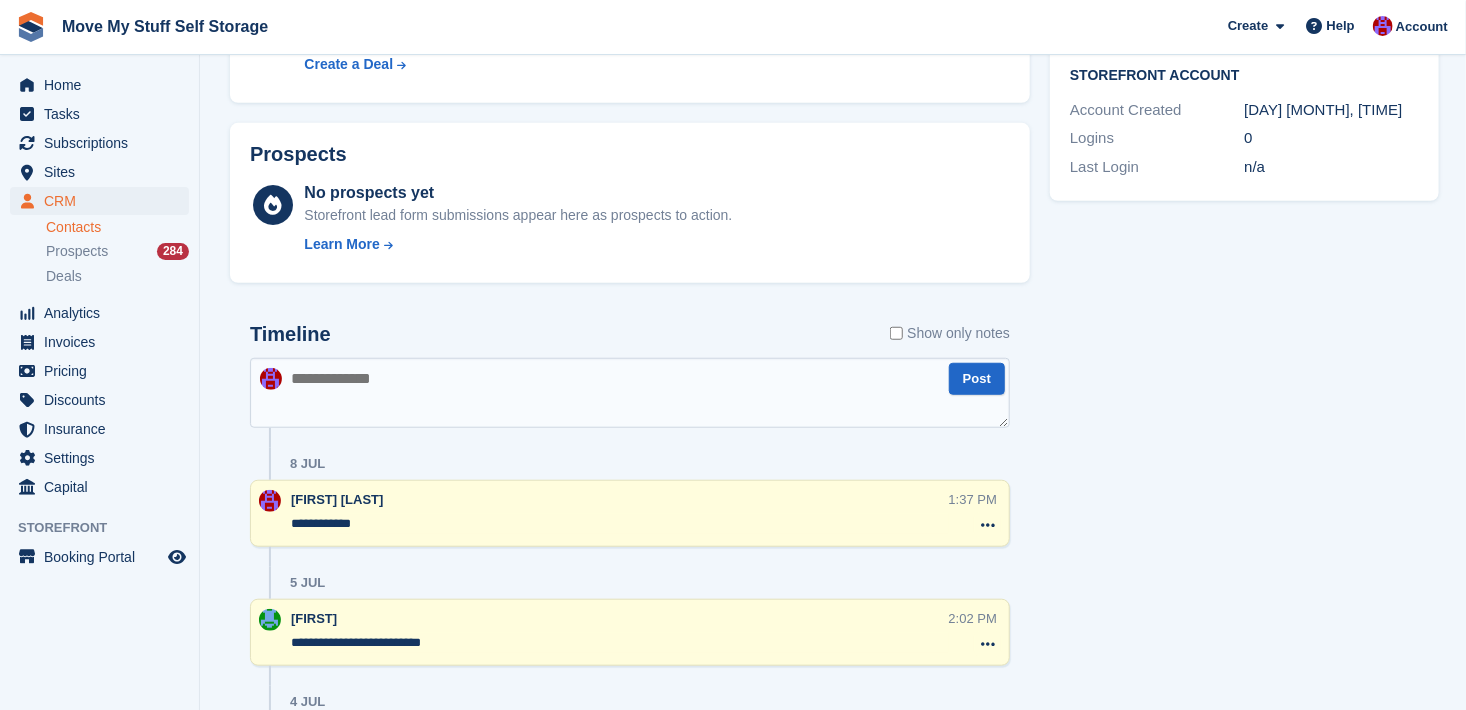 click at bounding box center (630, 393) 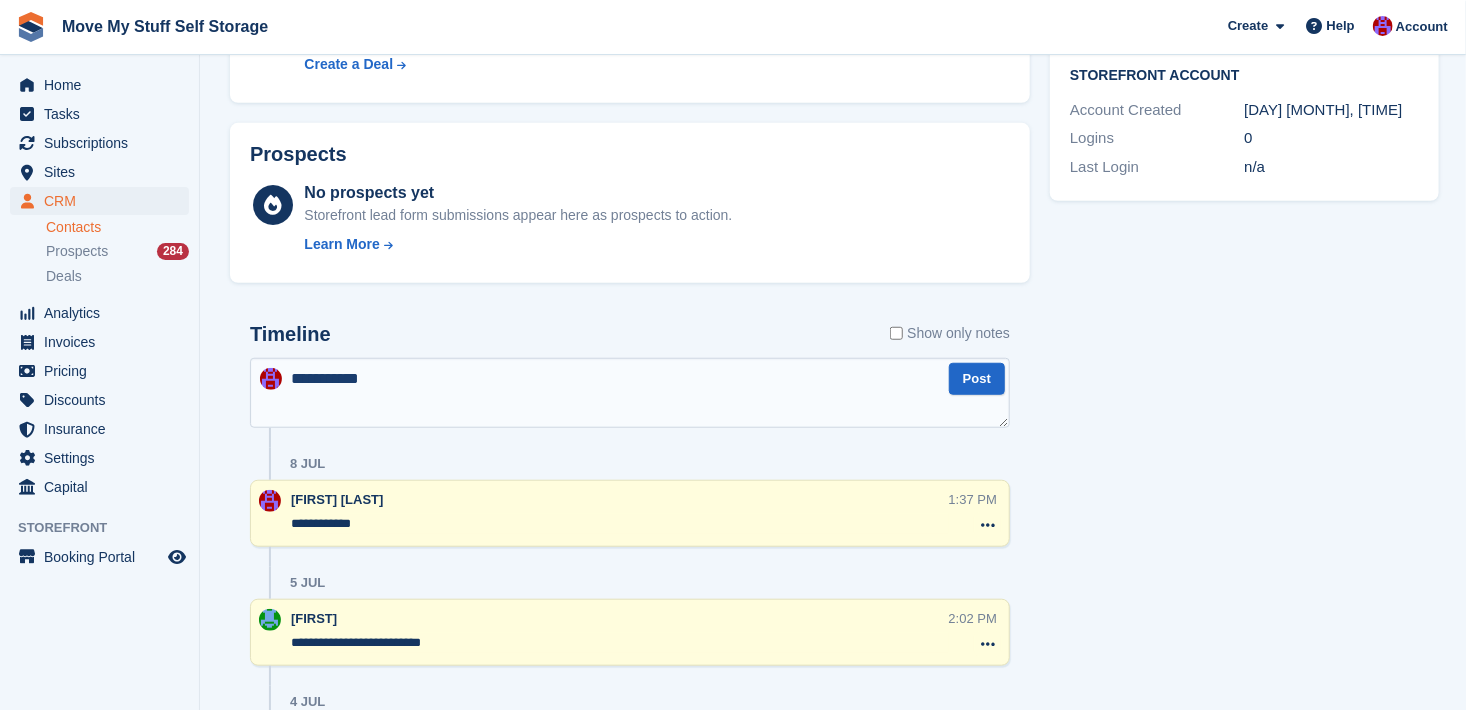 type on "**********" 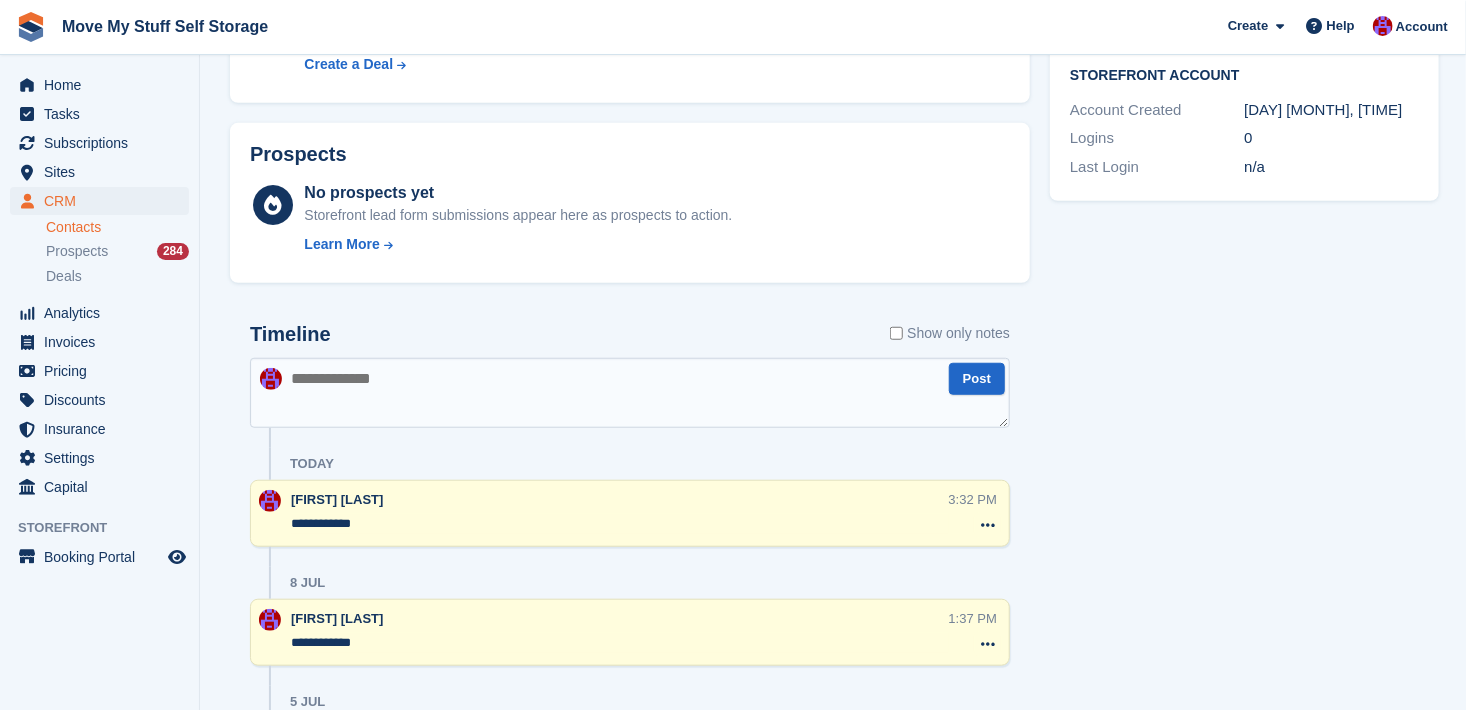 drag, startPoint x: 1461, startPoint y: 314, endPoint x: 1458, endPoint y: 266, distance: 48.09366 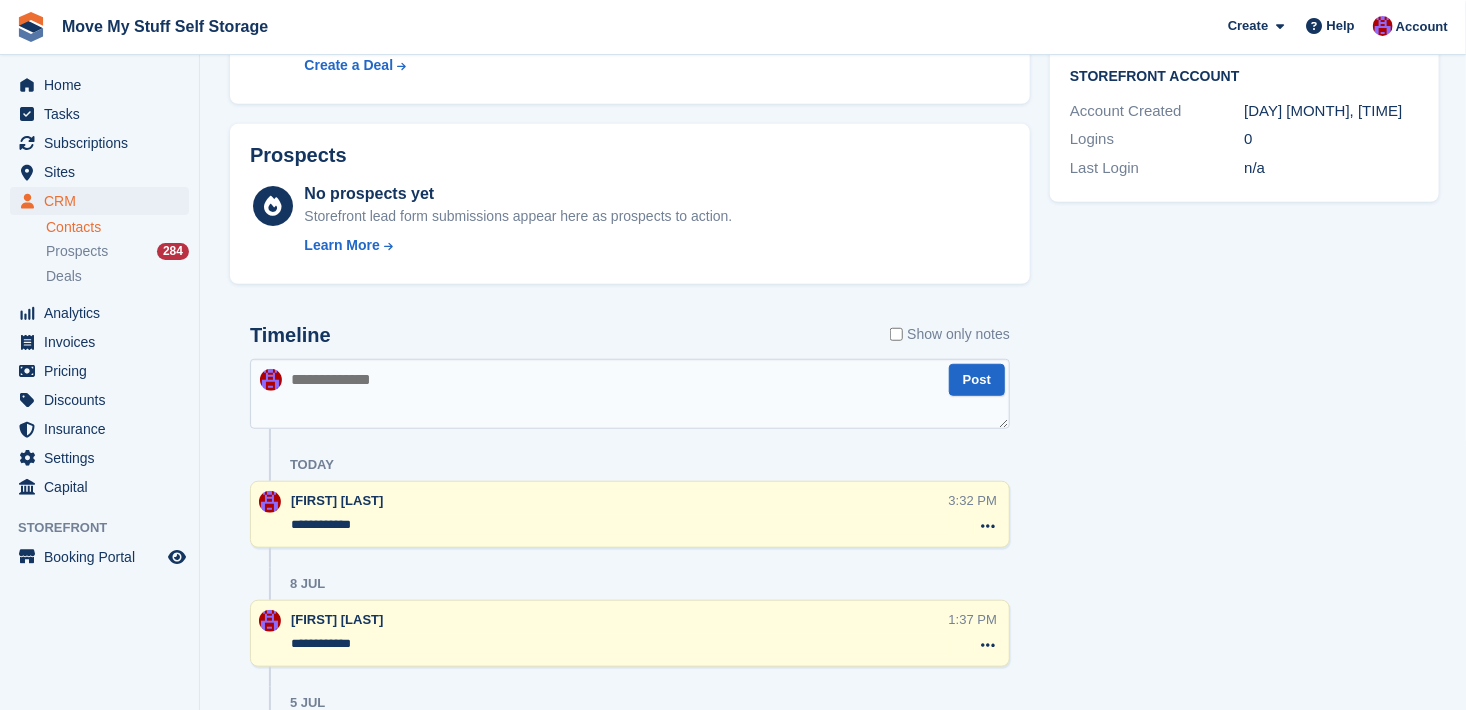 scroll, scrollTop: 0, scrollLeft: 0, axis: both 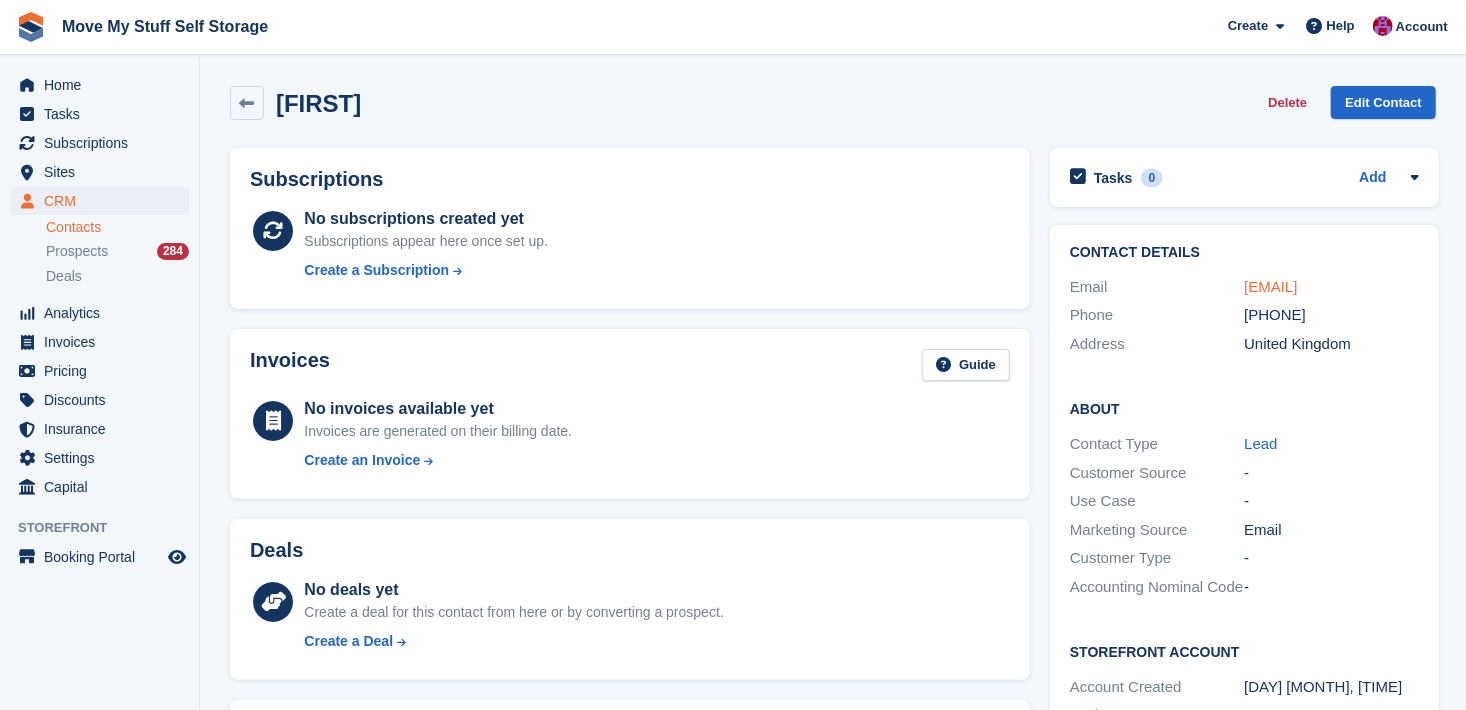 click on "amy.marsden85@googlemail.com" at bounding box center [1270, 286] 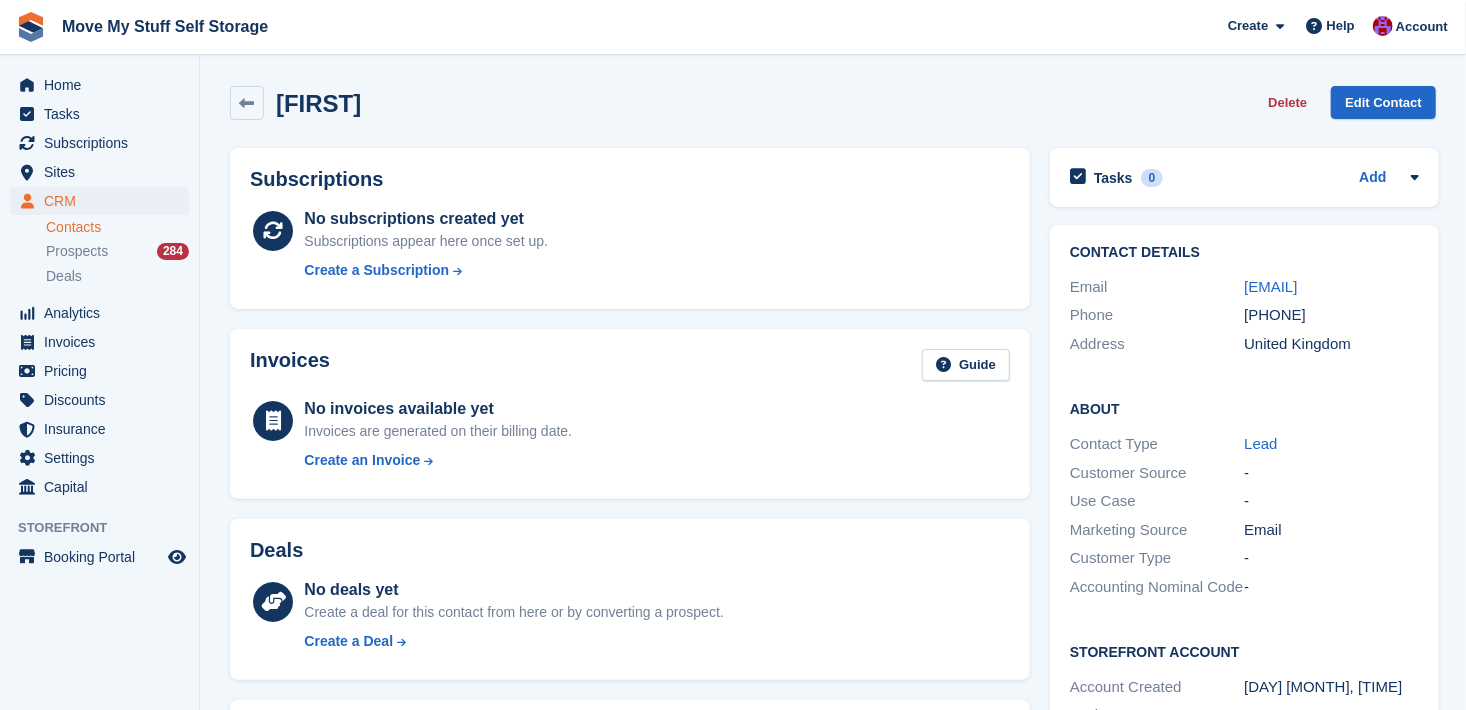 click on "Contacts" at bounding box center [117, 227] 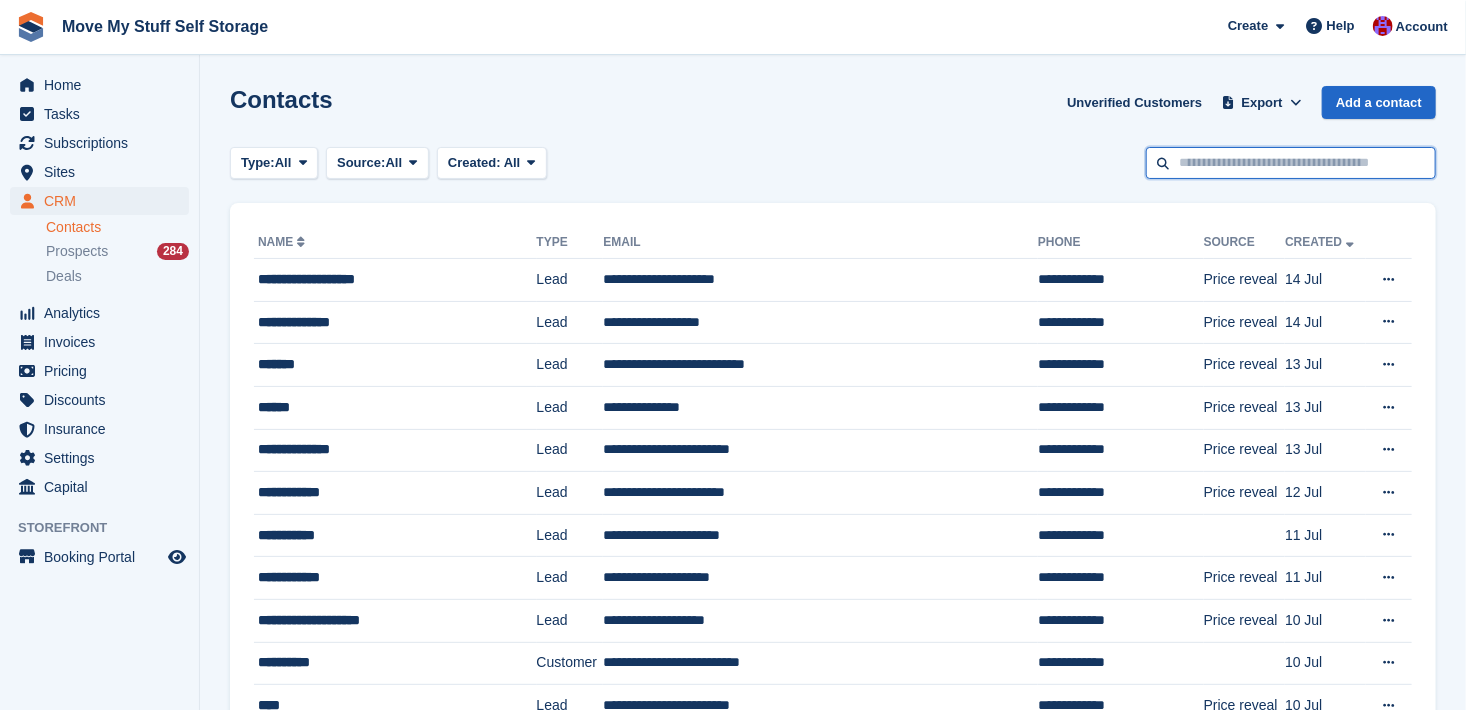 click at bounding box center [1291, 163] 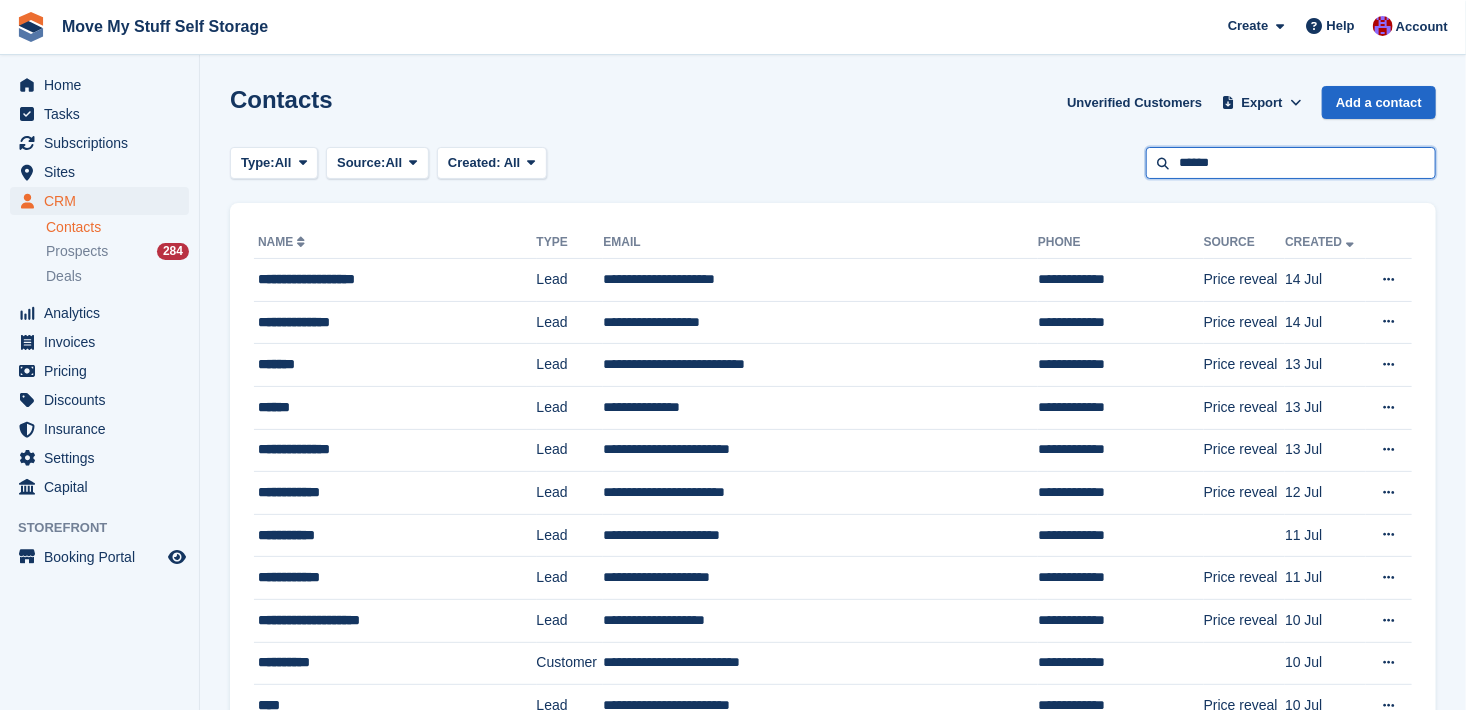 type on "******" 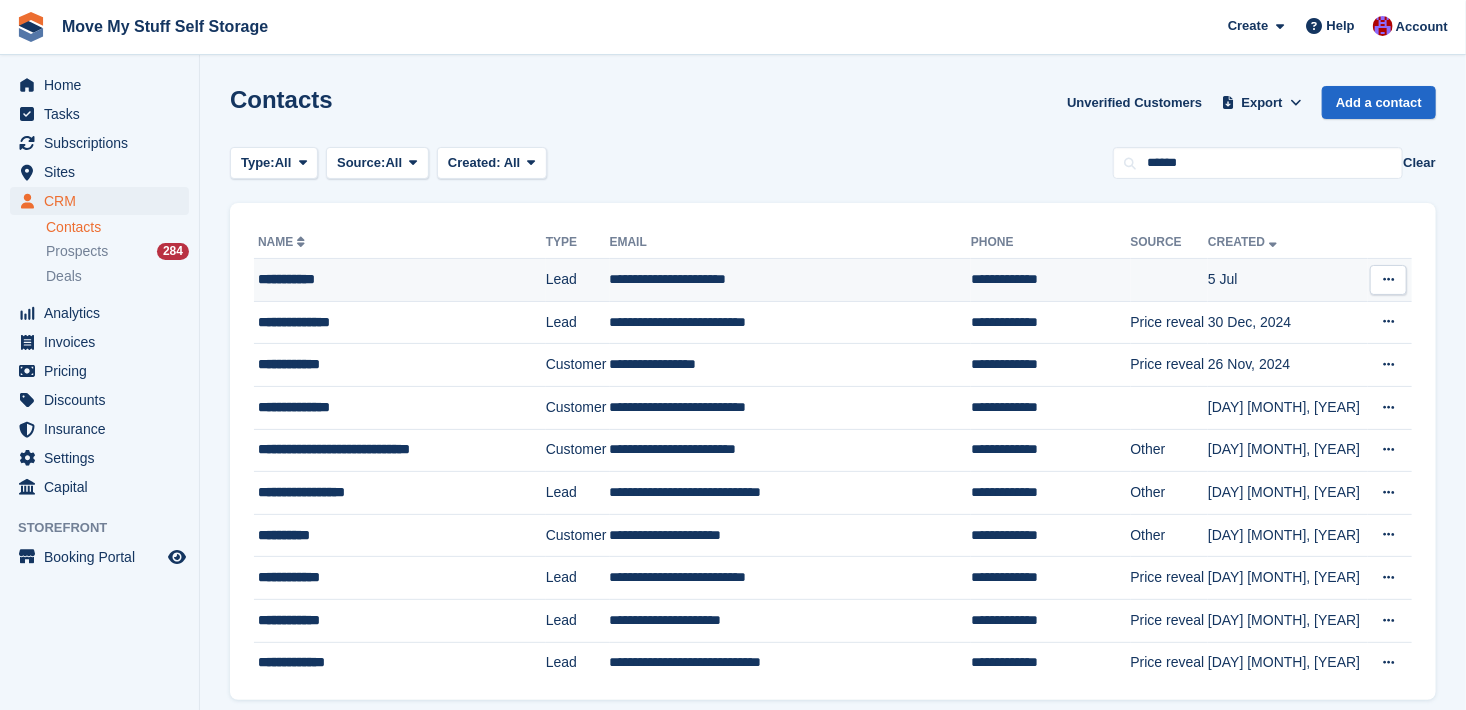 click on "**********" at bounding box center (395, 279) 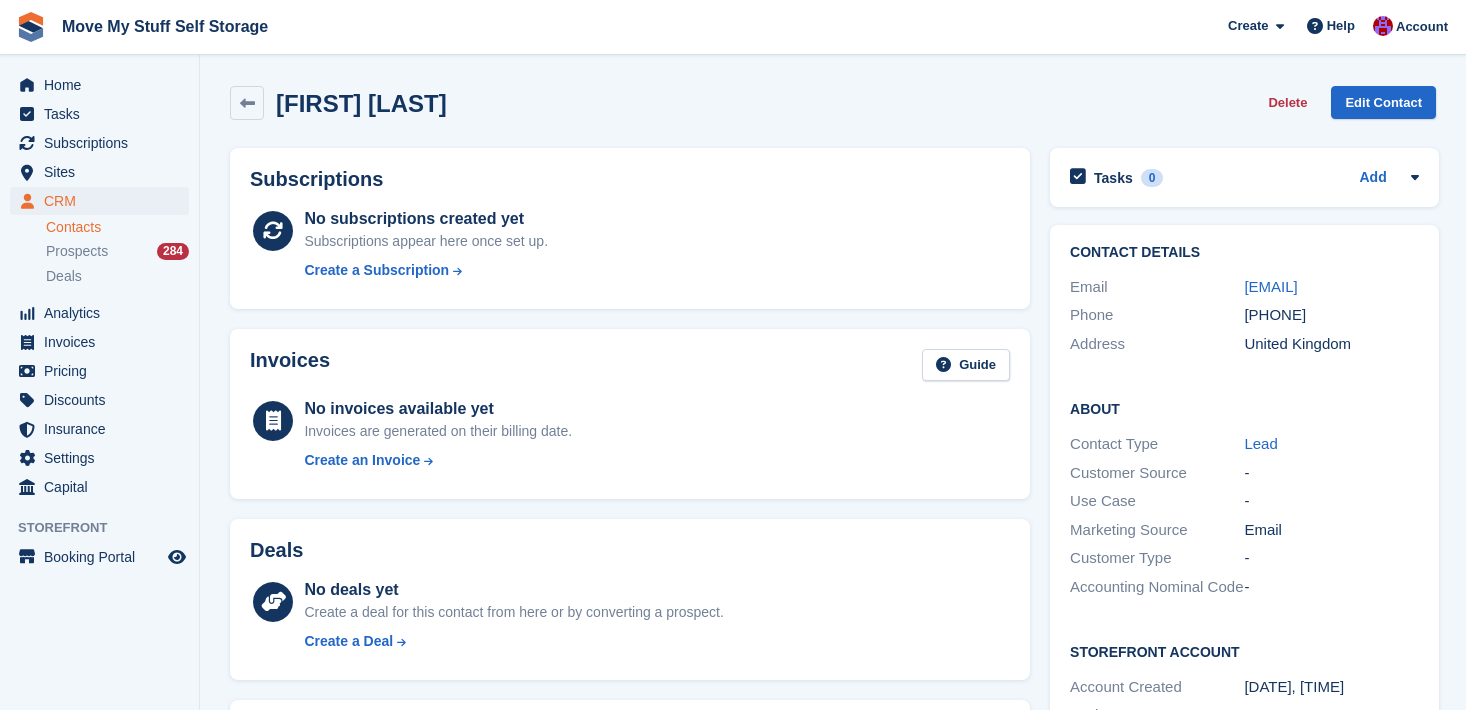 scroll, scrollTop: 0, scrollLeft: 0, axis: both 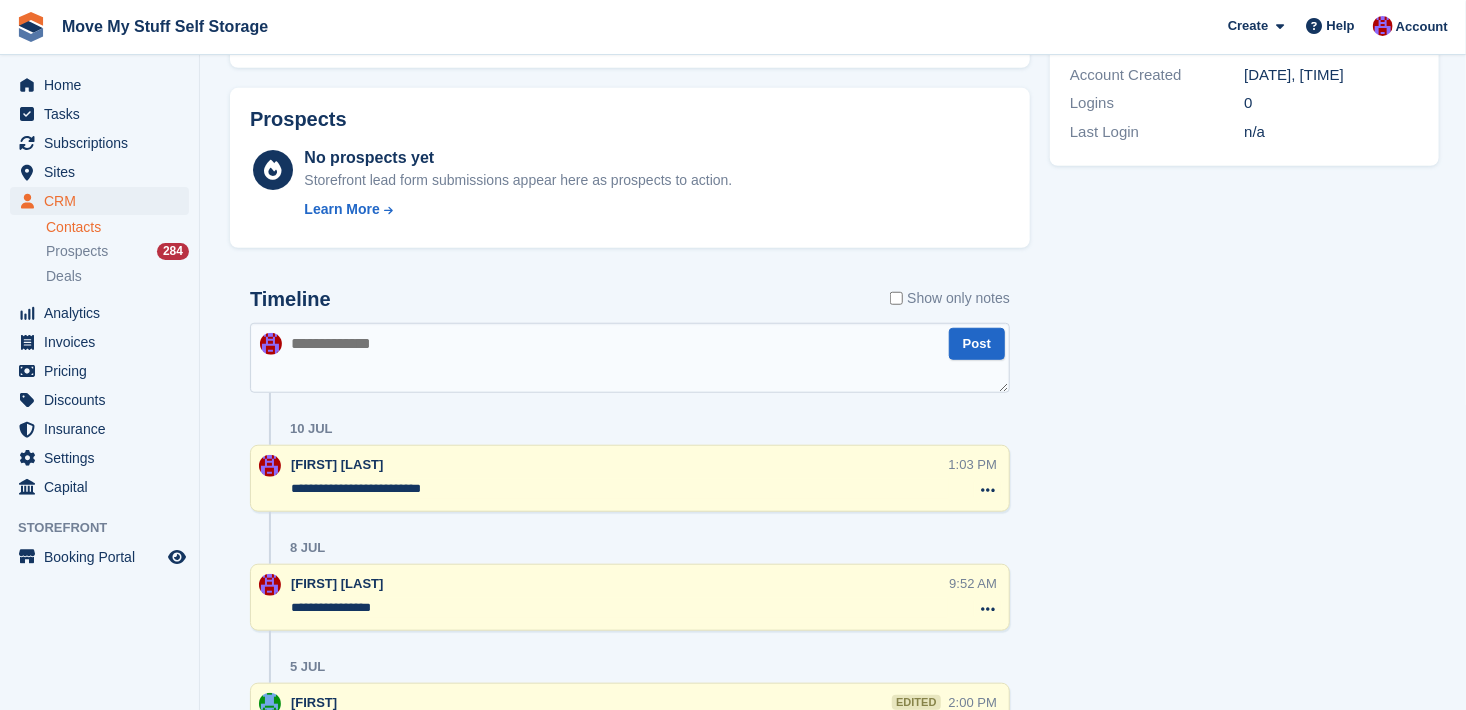 click at bounding box center [630, 358] 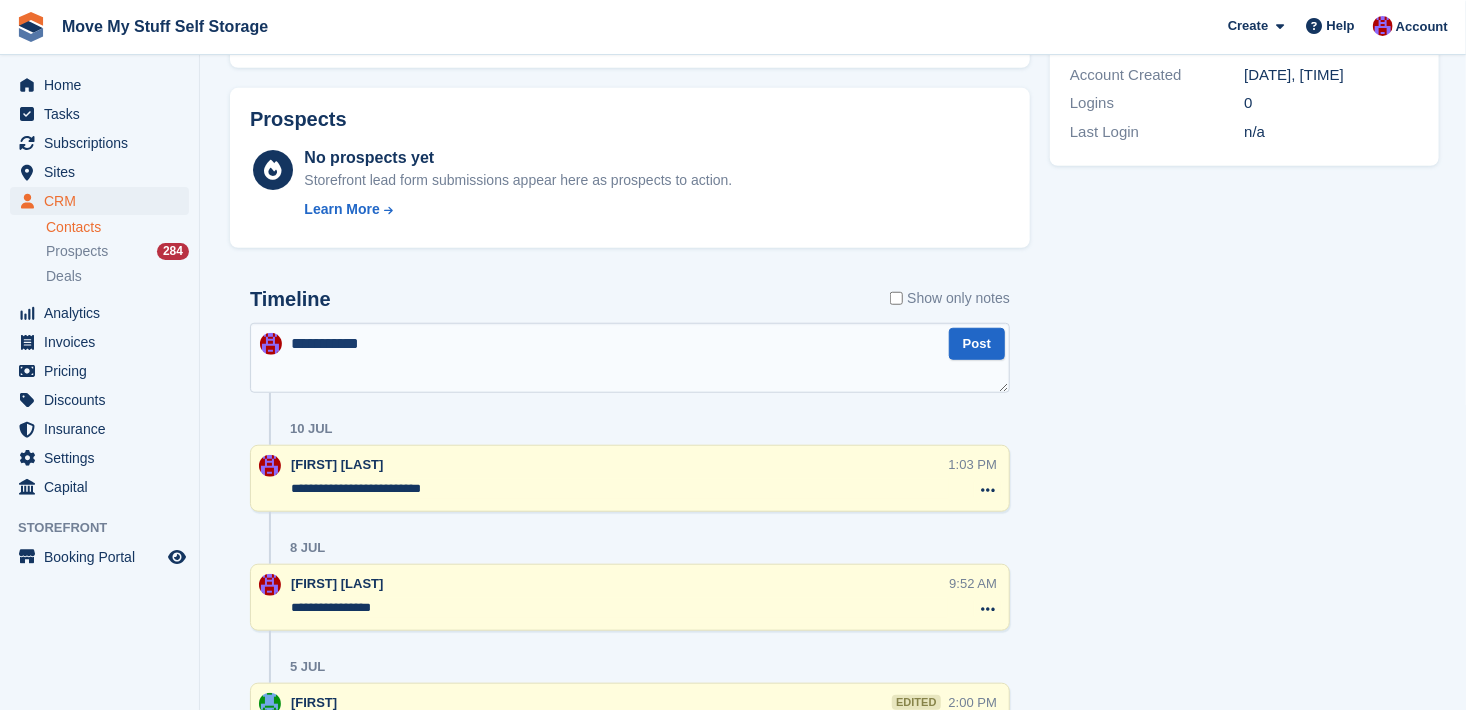 type on "**********" 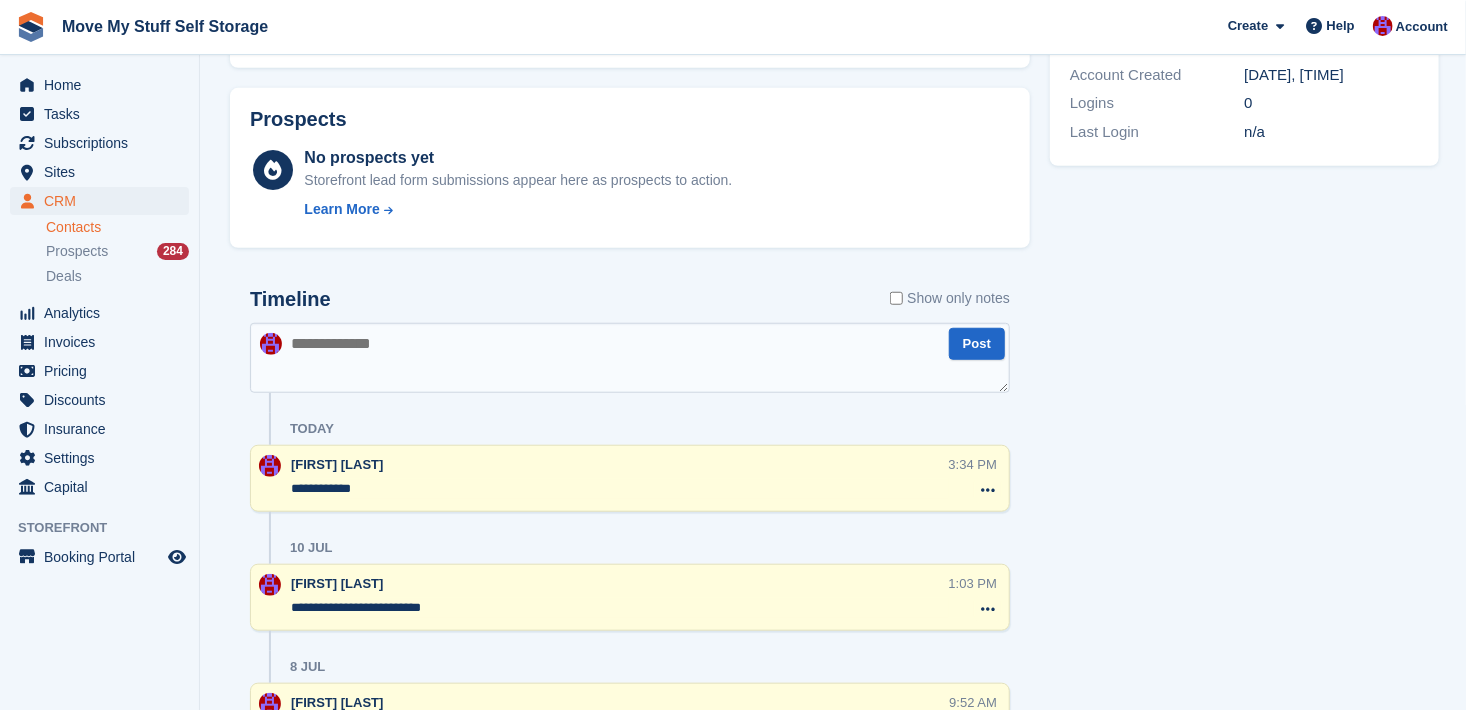 click on "Contacts" at bounding box center (117, 227) 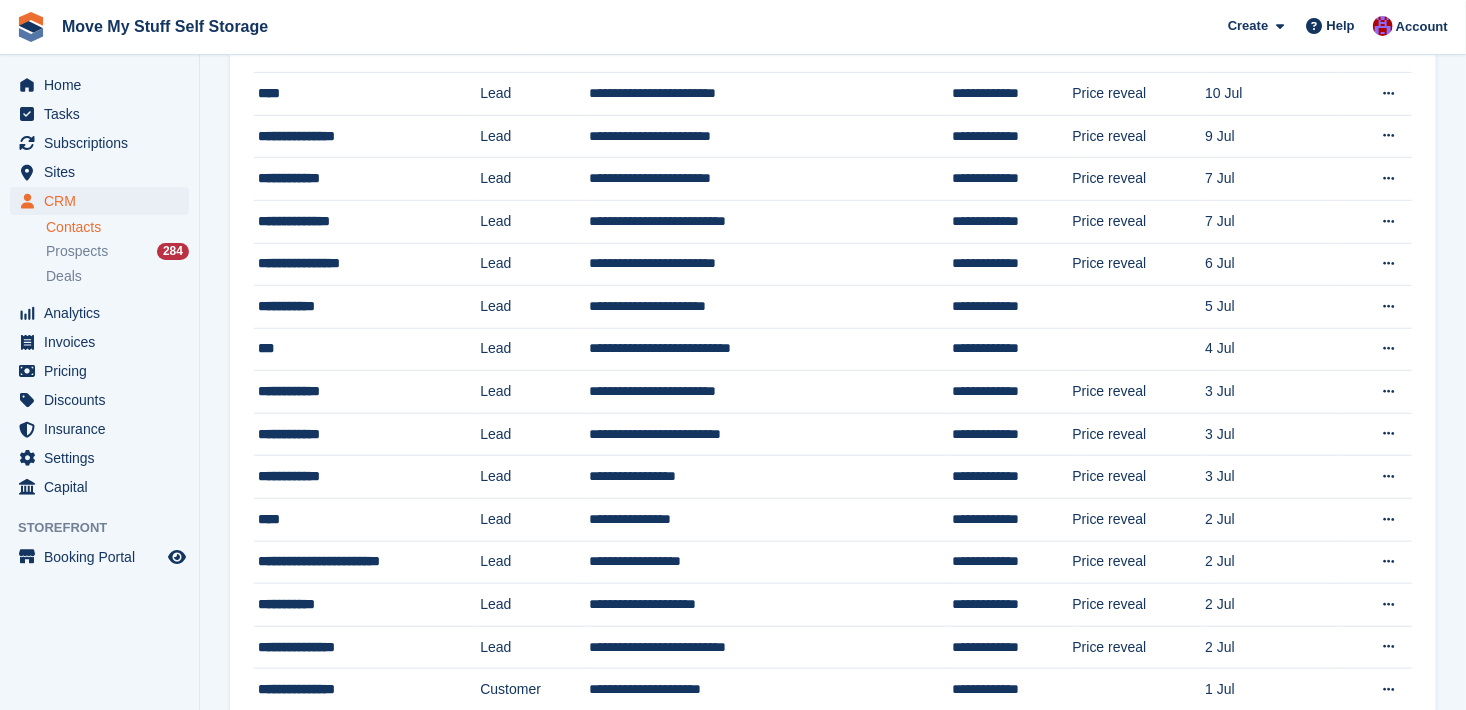 scroll, scrollTop: 0, scrollLeft: 0, axis: both 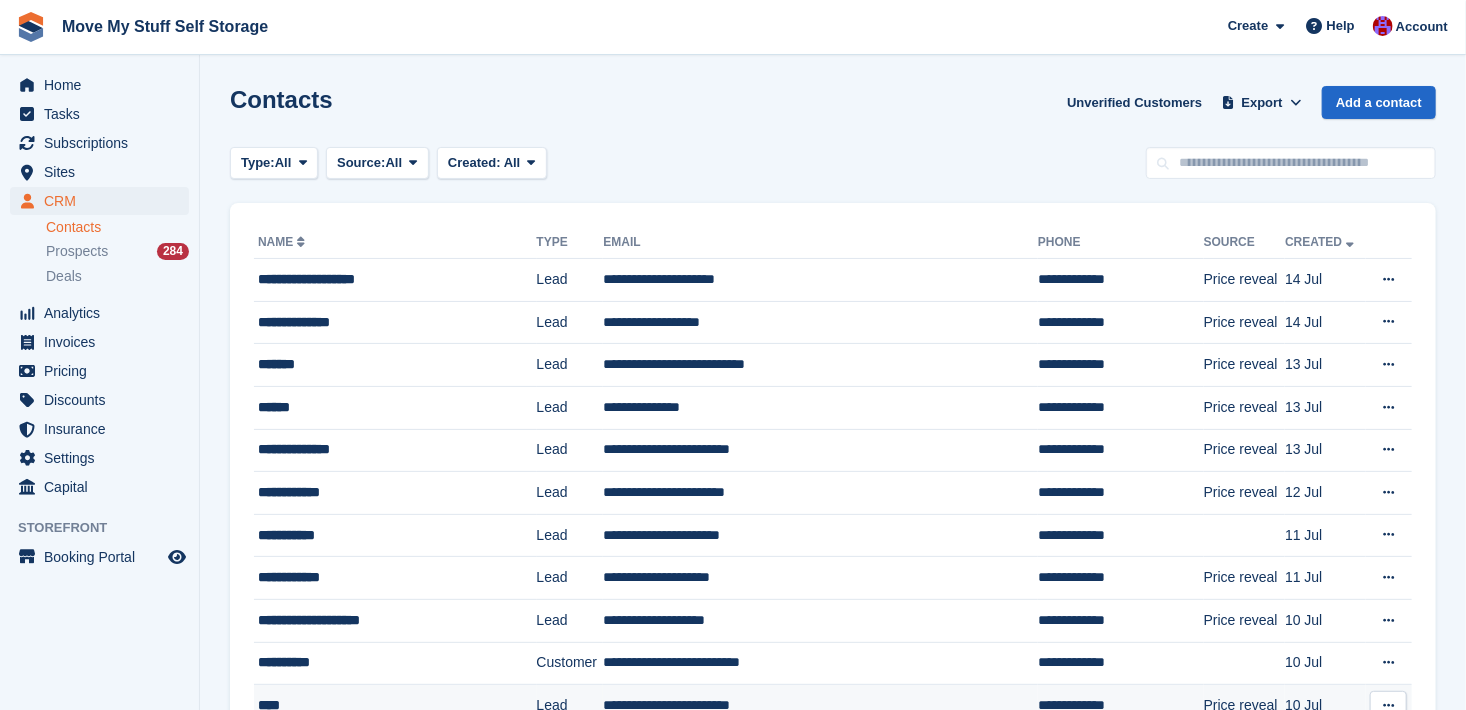 click on "****" at bounding box center [384, 705] 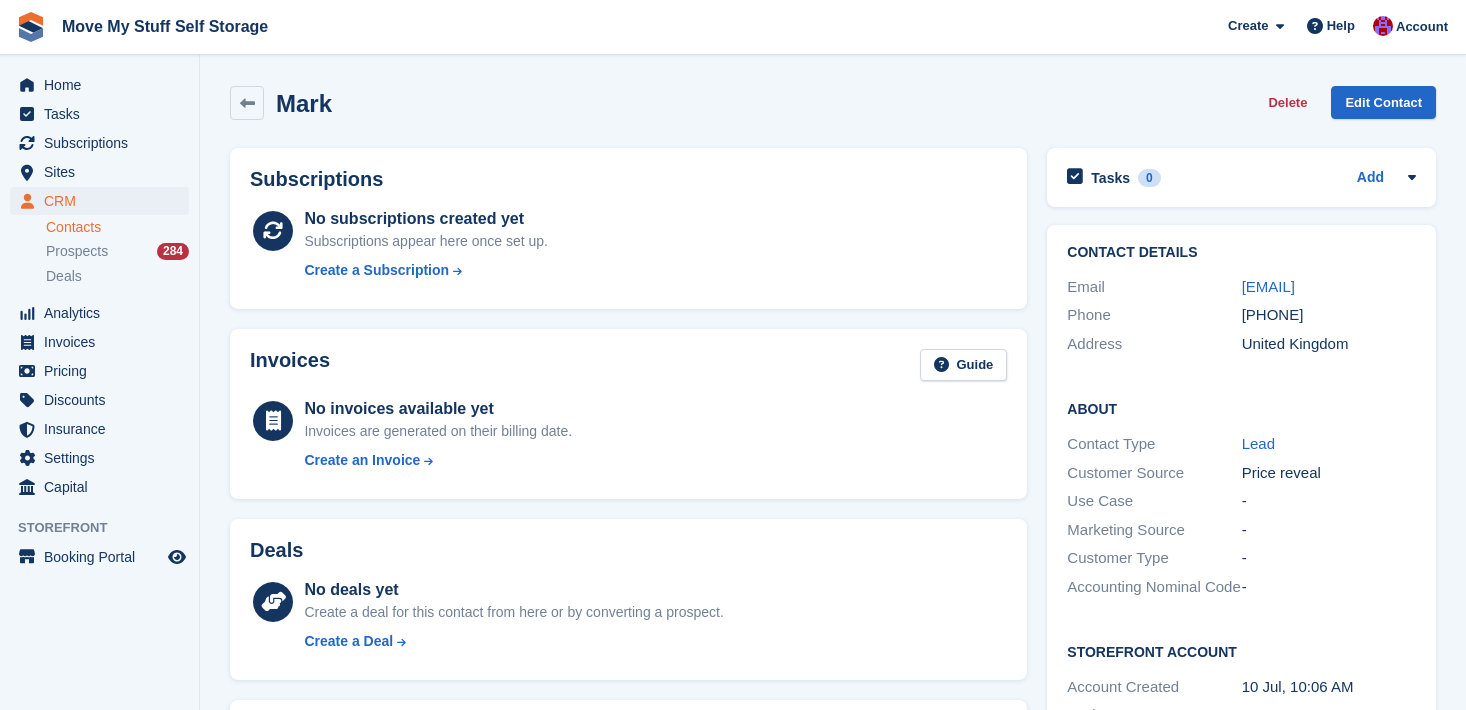 scroll, scrollTop: 0, scrollLeft: 0, axis: both 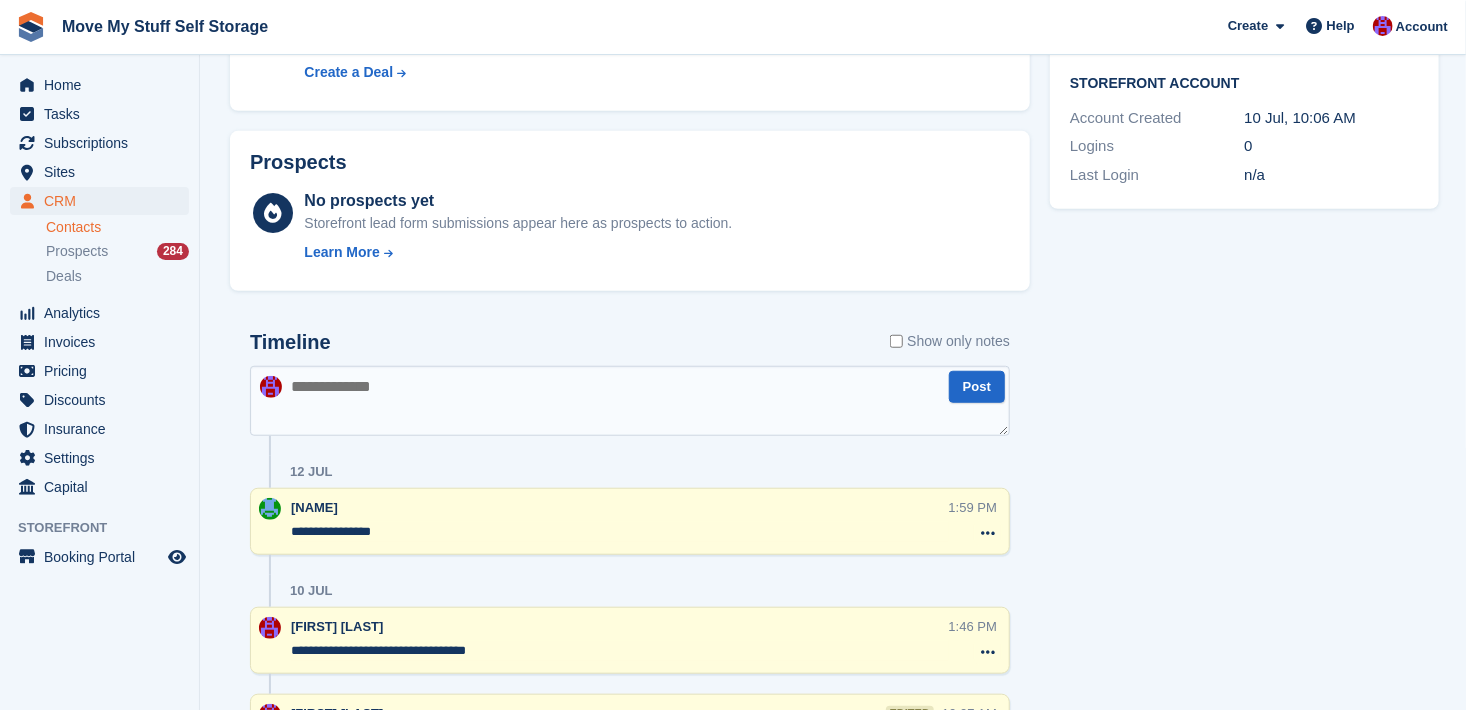 click at bounding box center (630, 401) 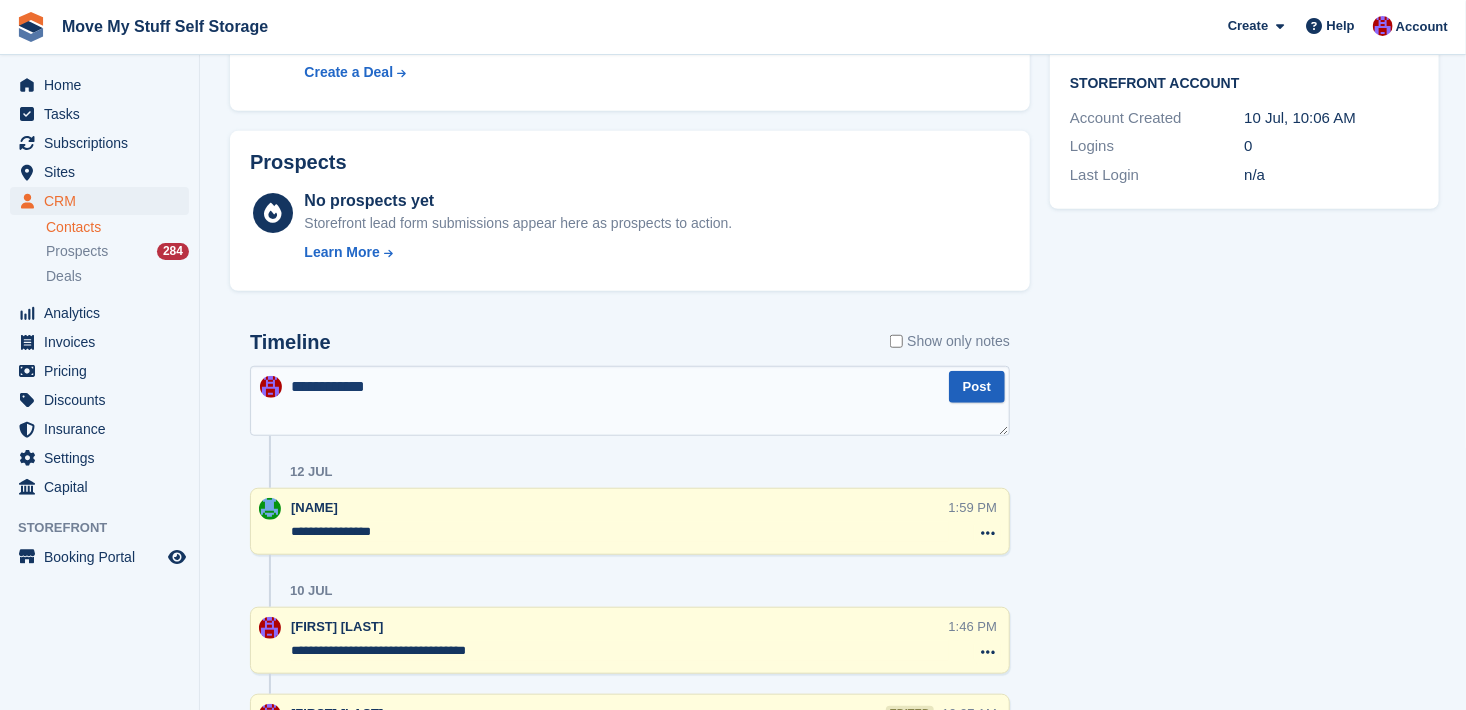 type on "**********" 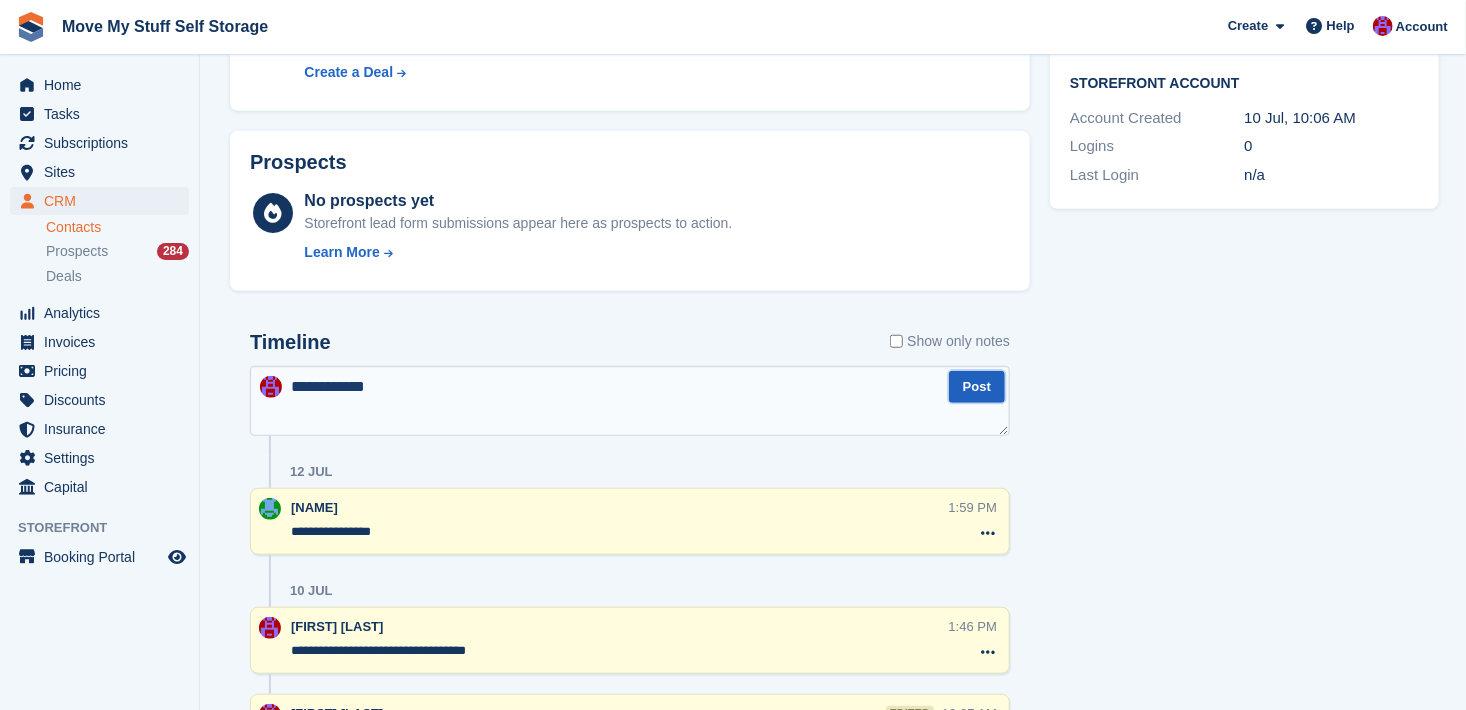 click on "Post" at bounding box center [977, 387] 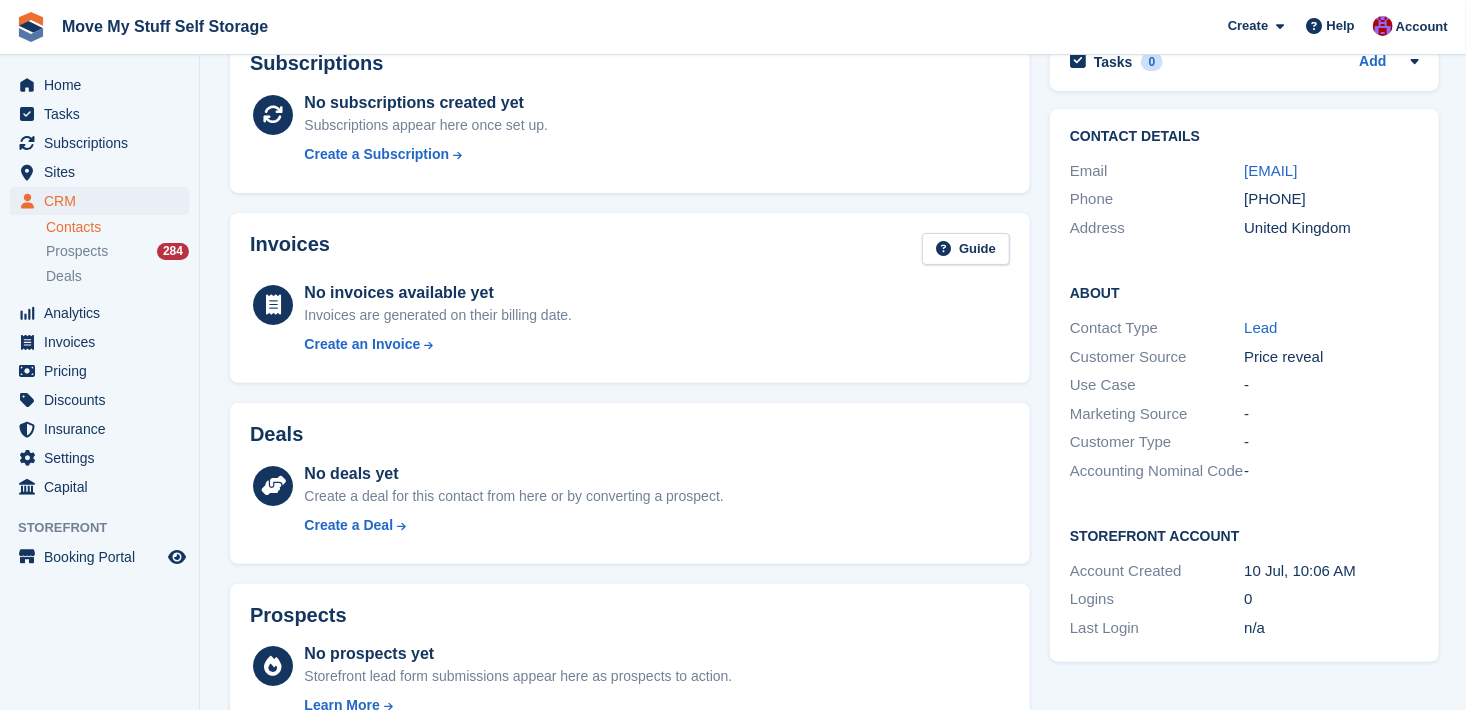 scroll, scrollTop: 46, scrollLeft: 0, axis: vertical 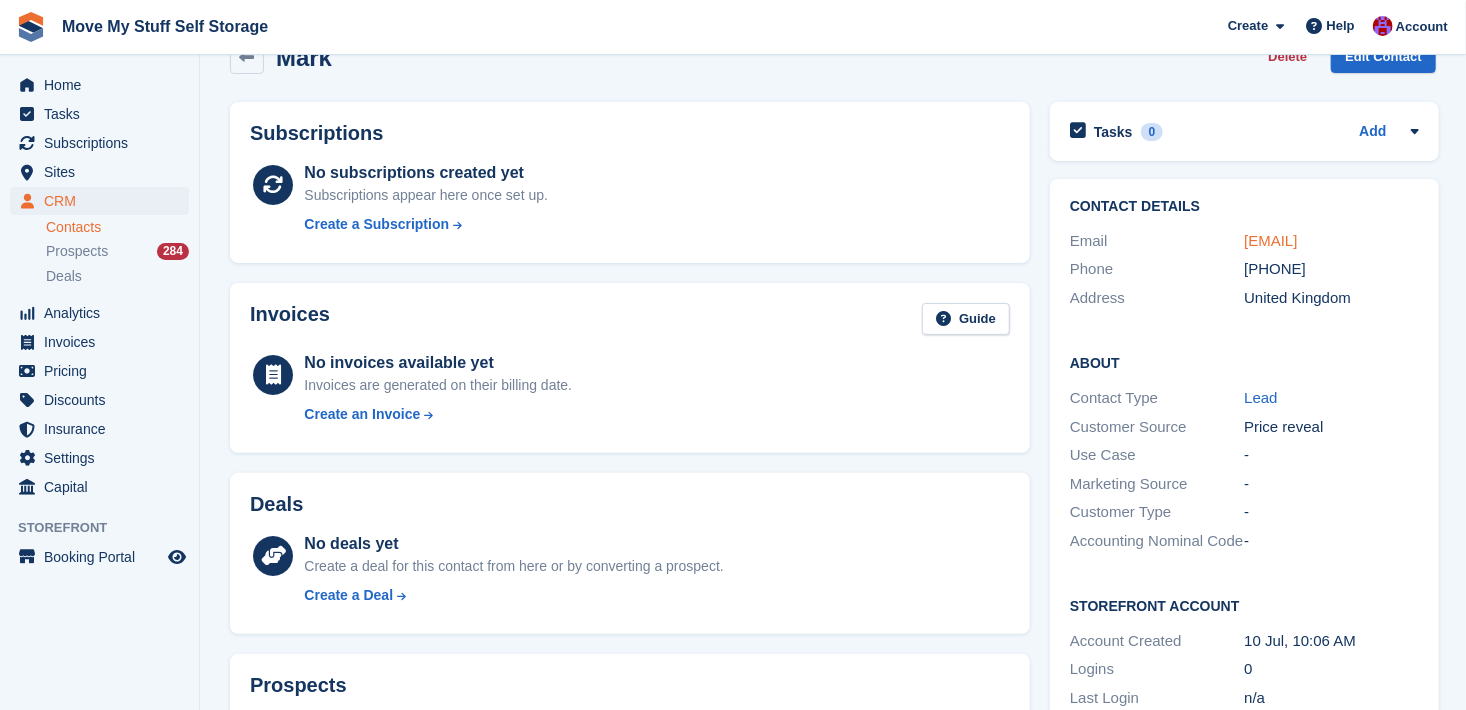 click on "[EMAIL]" at bounding box center [1270, 240] 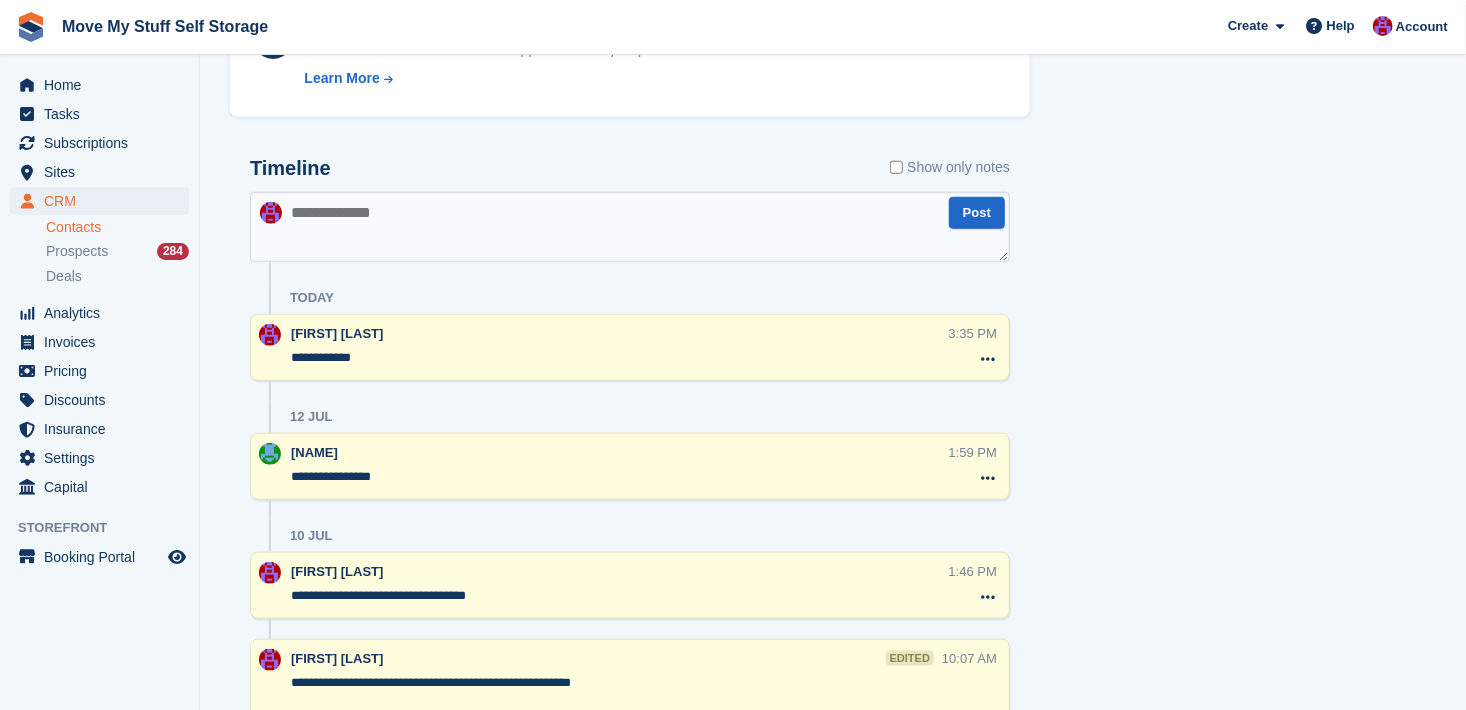 scroll, scrollTop: 0, scrollLeft: 0, axis: both 